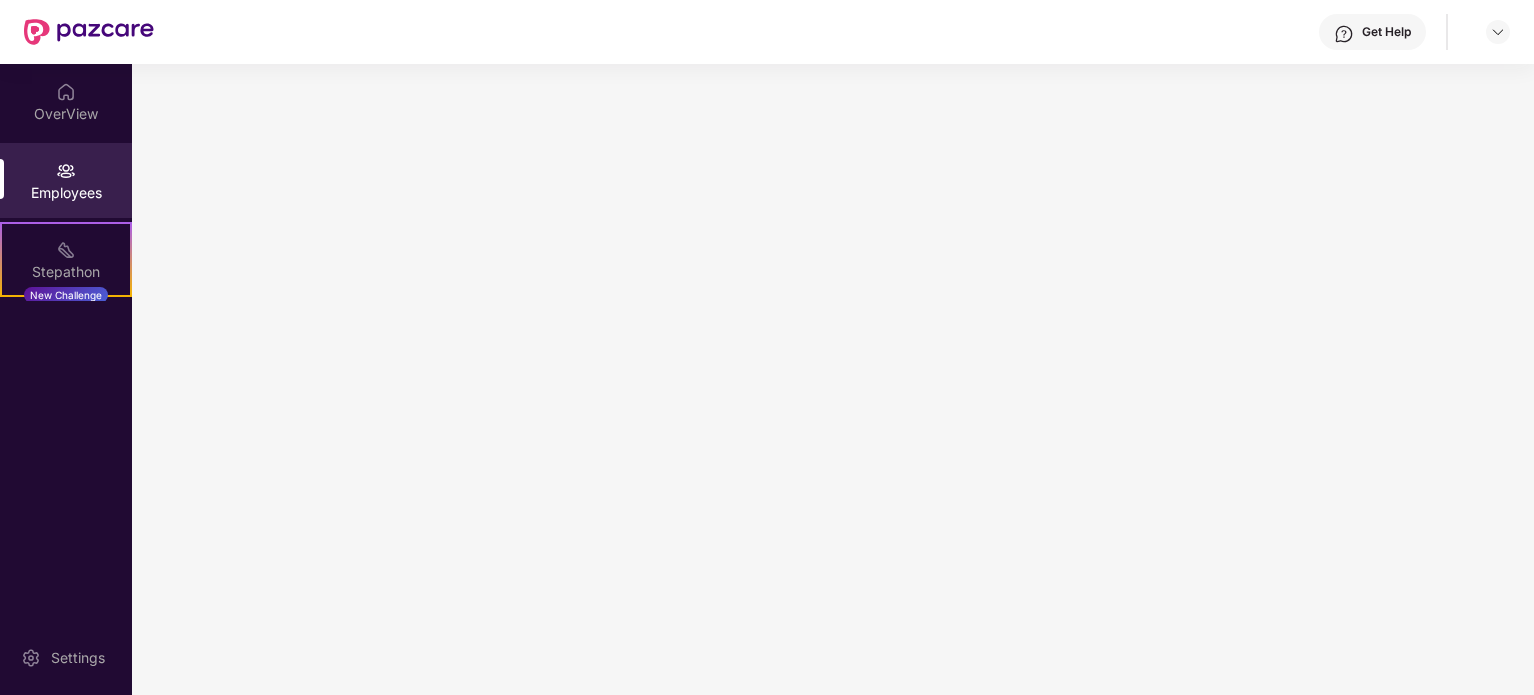 scroll, scrollTop: 0, scrollLeft: 0, axis: both 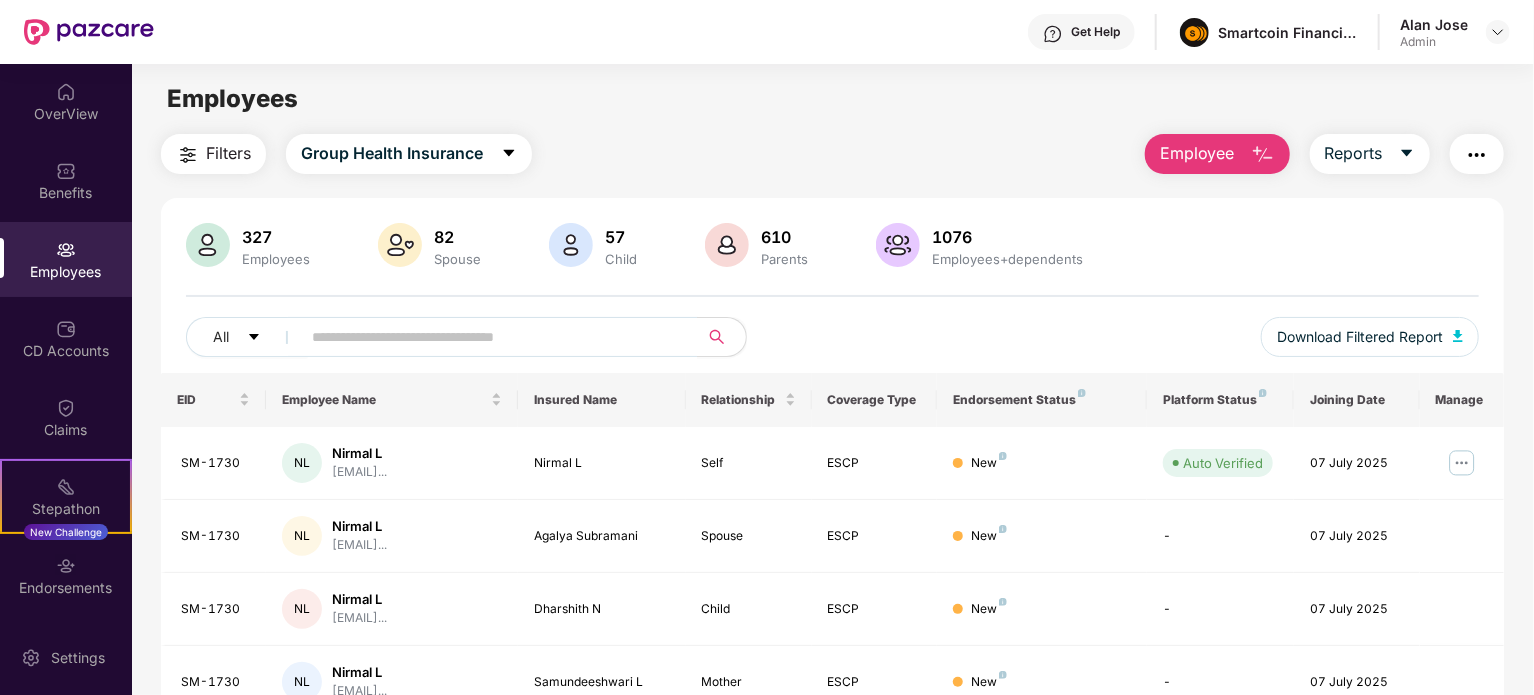 click on "Employee" at bounding box center [1197, 153] 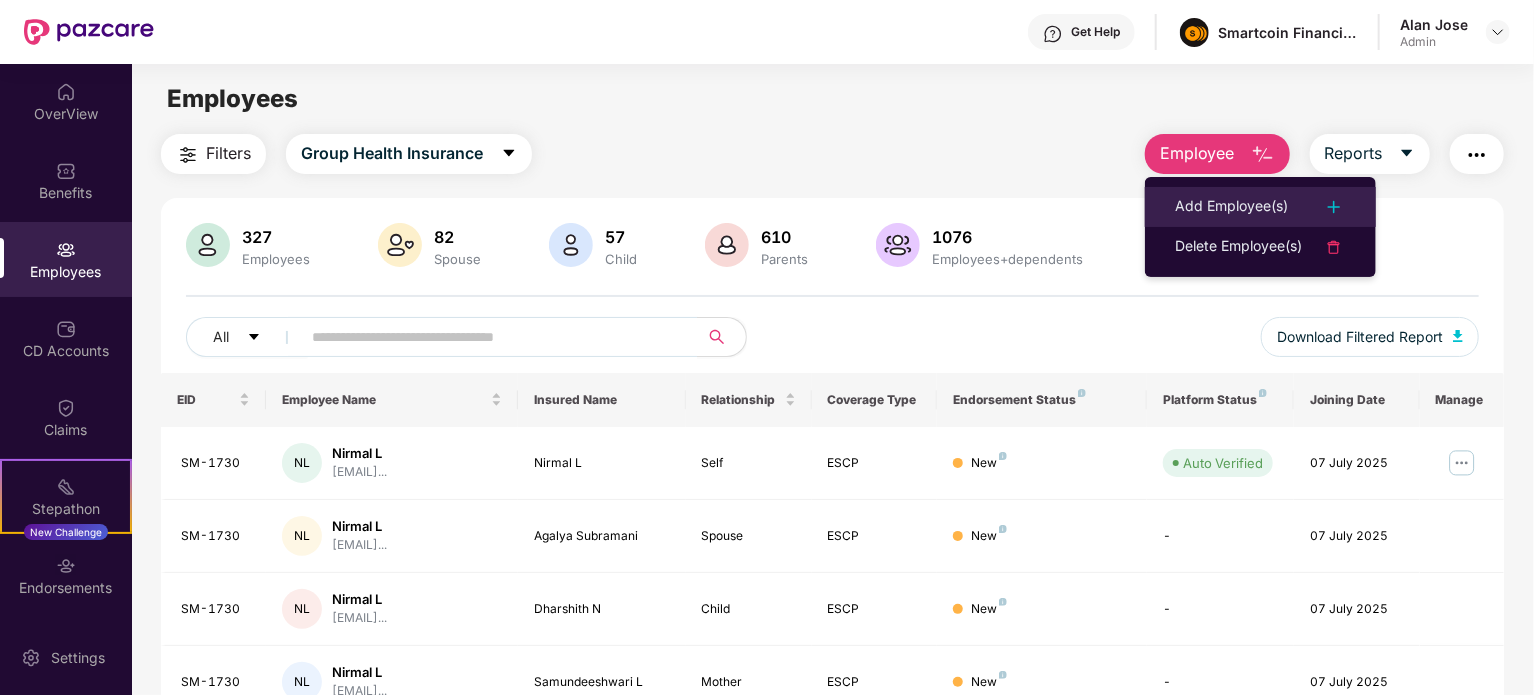 click on "Add Employee(s)" at bounding box center (1231, 207) 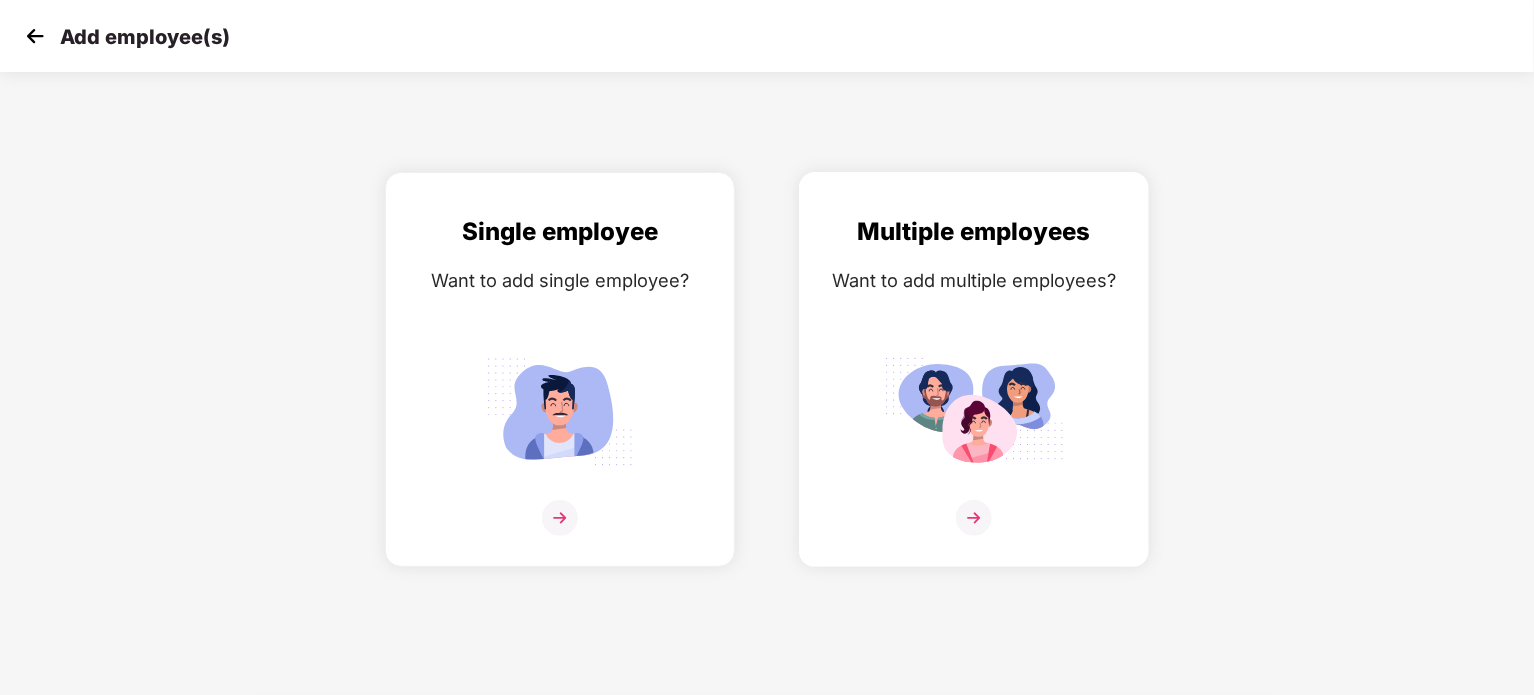 click at bounding box center [974, 411] 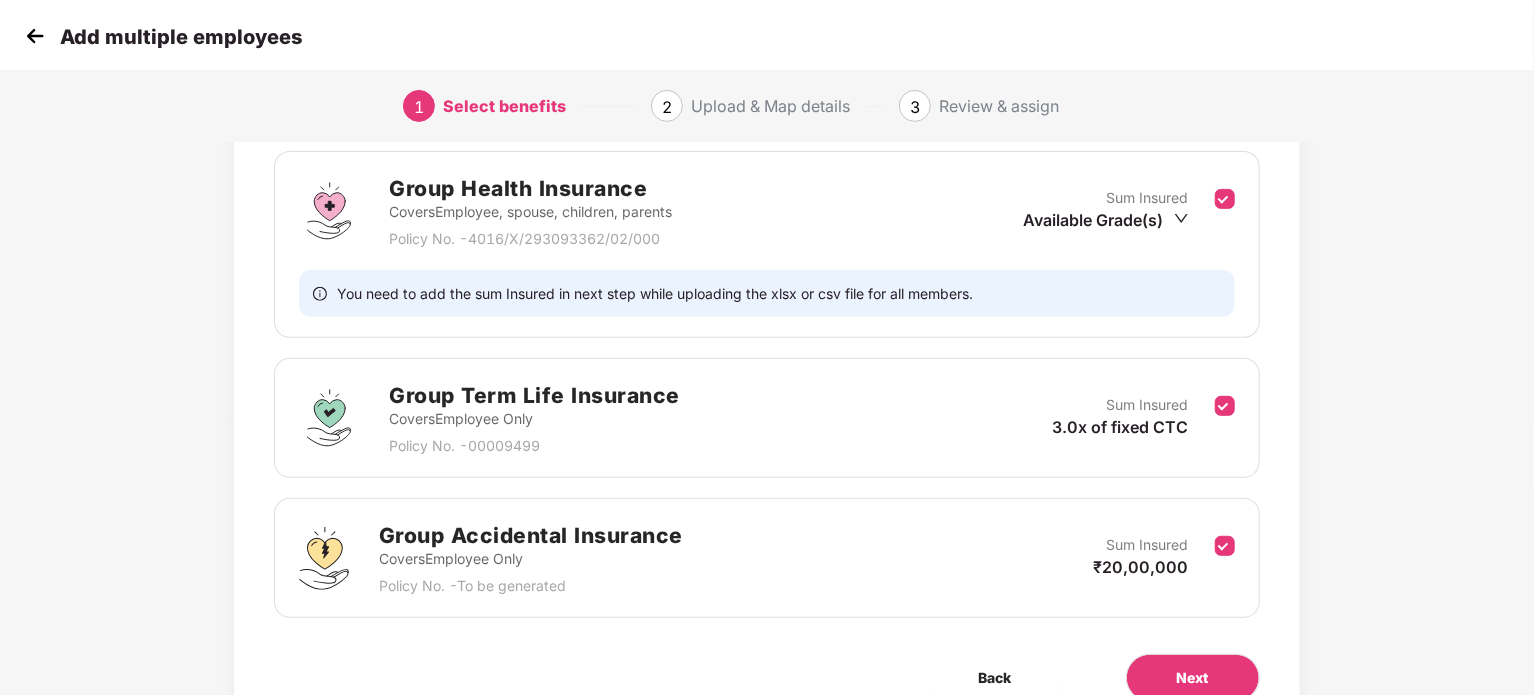scroll, scrollTop: 367, scrollLeft: 0, axis: vertical 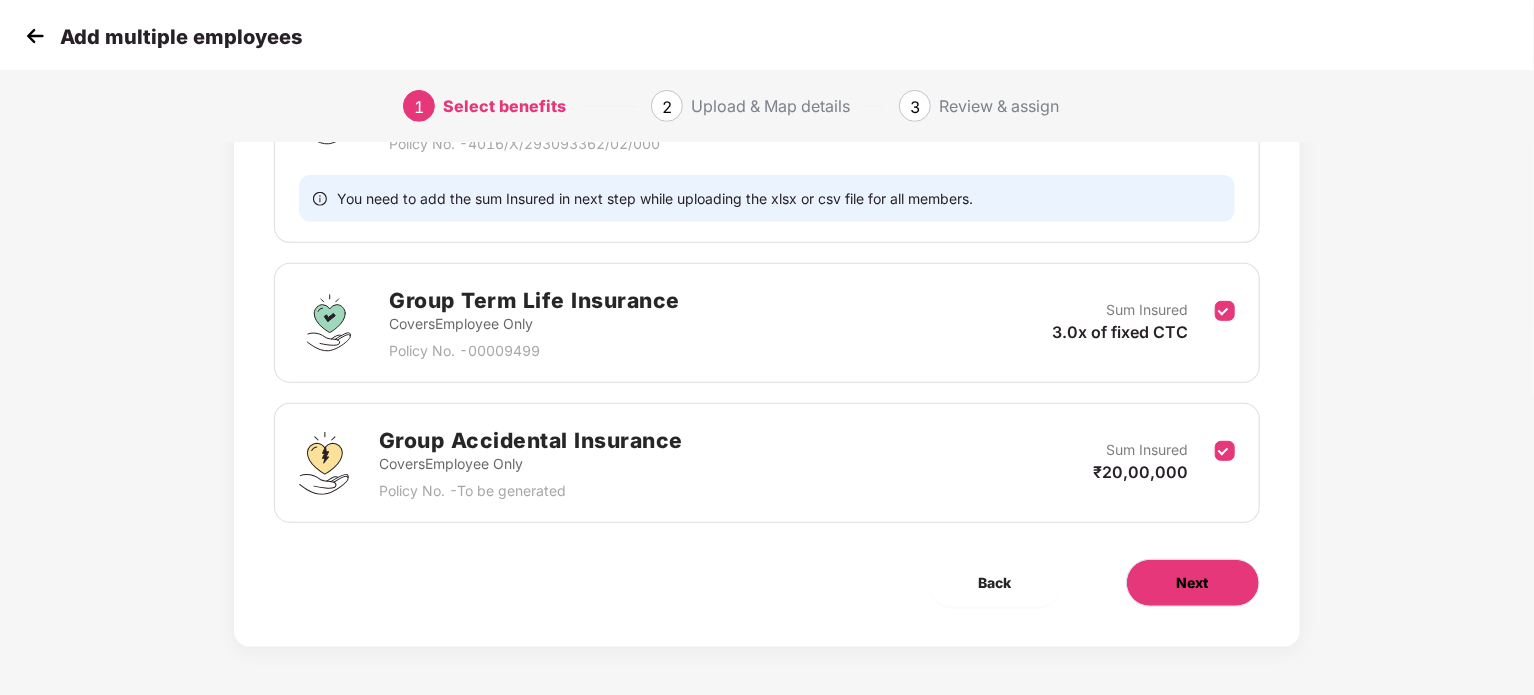 click on "Next" at bounding box center (1193, 583) 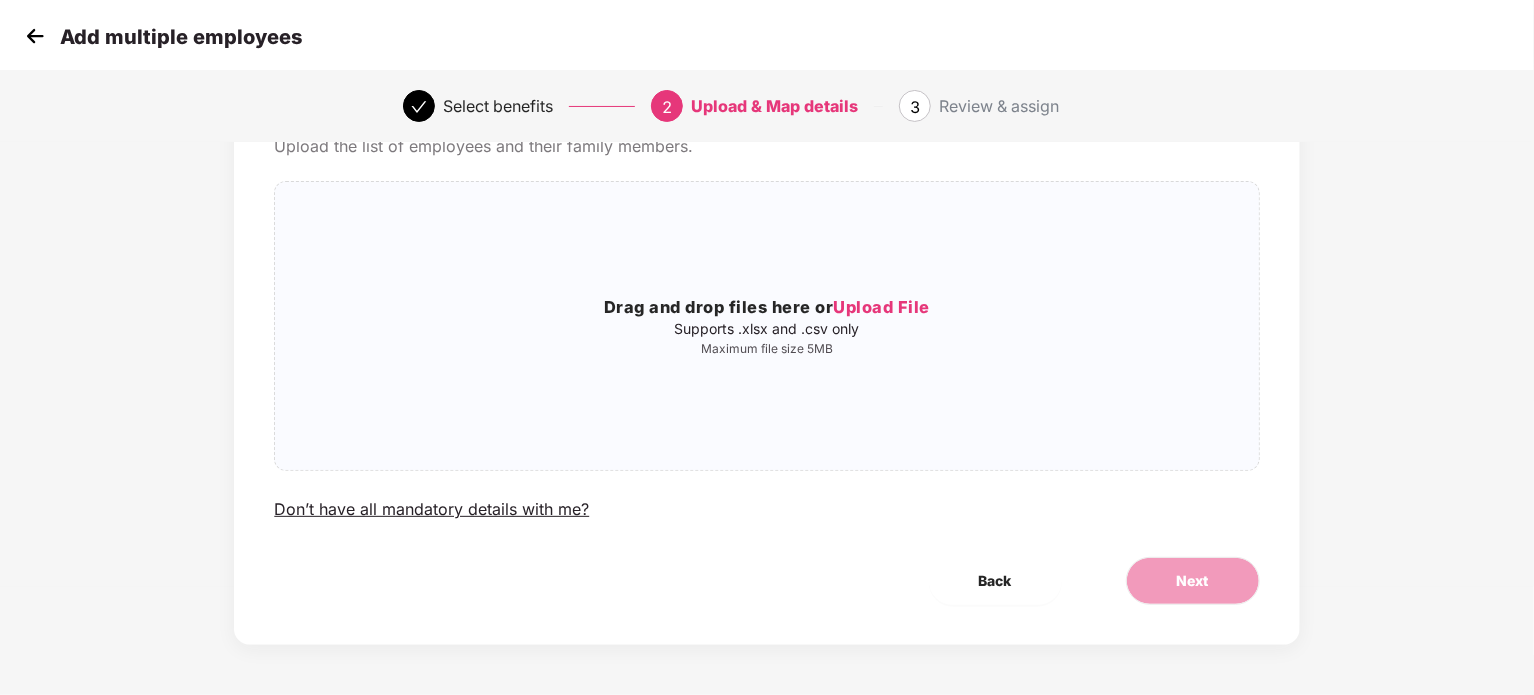 scroll, scrollTop: 0, scrollLeft: 0, axis: both 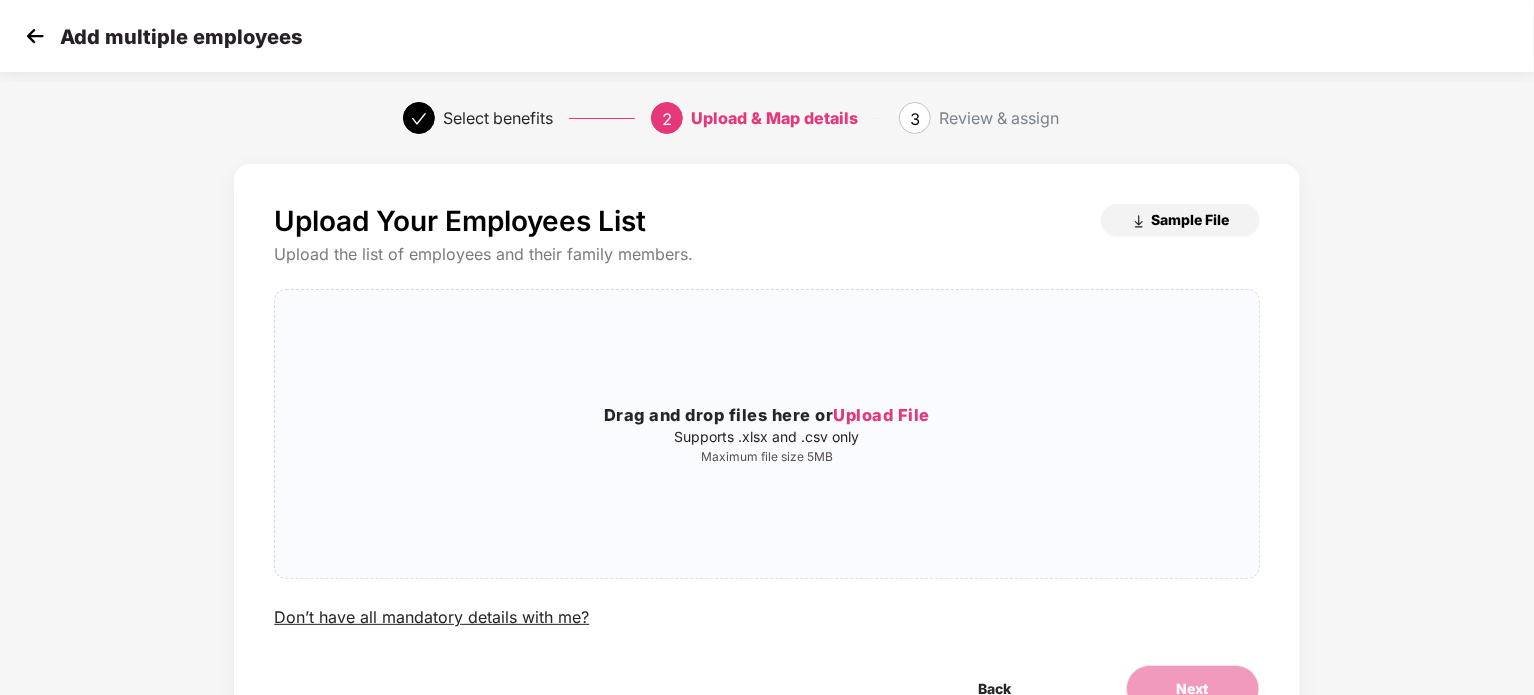 click on "Sample File" at bounding box center (1191, 219) 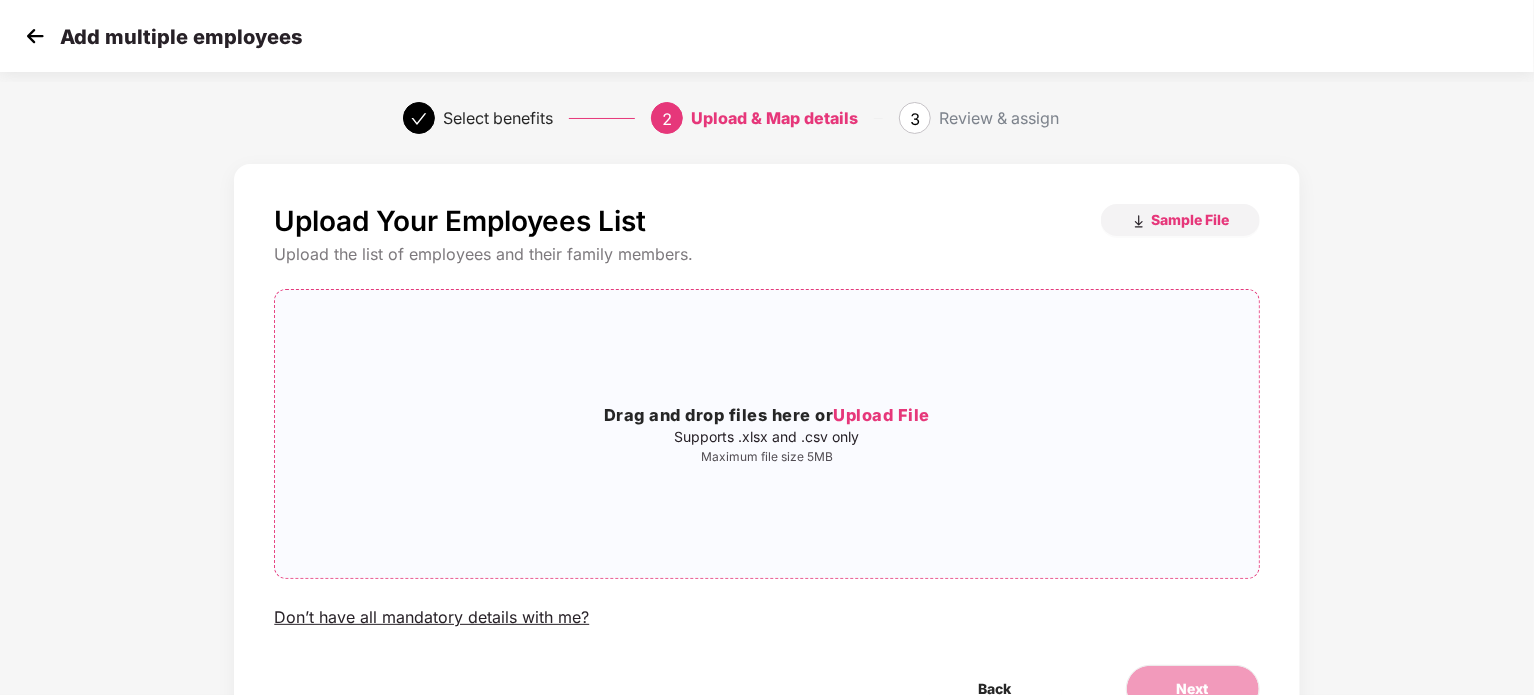 click on "Upload File" at bounding box center [881, 415] 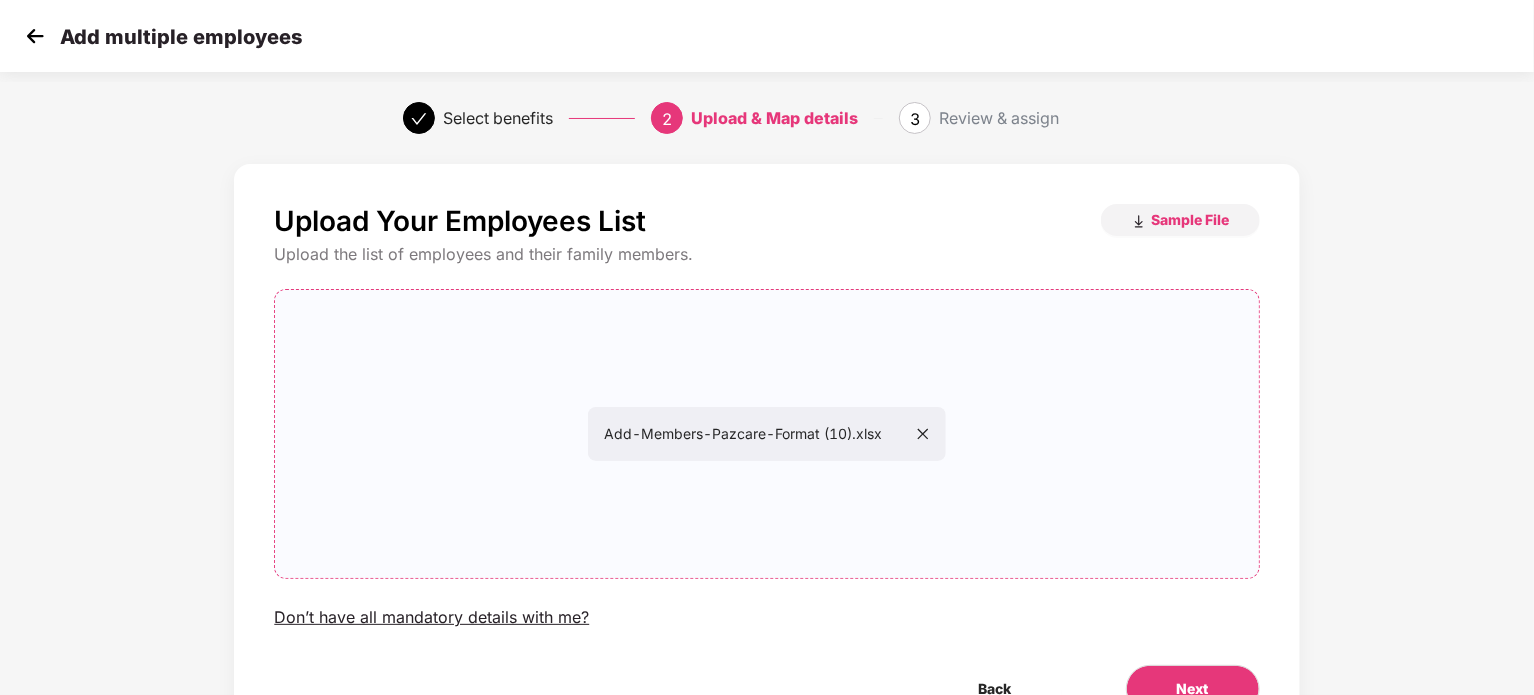 scroll, scrollTop: 108, scrollLeft: 0, axis: vertical 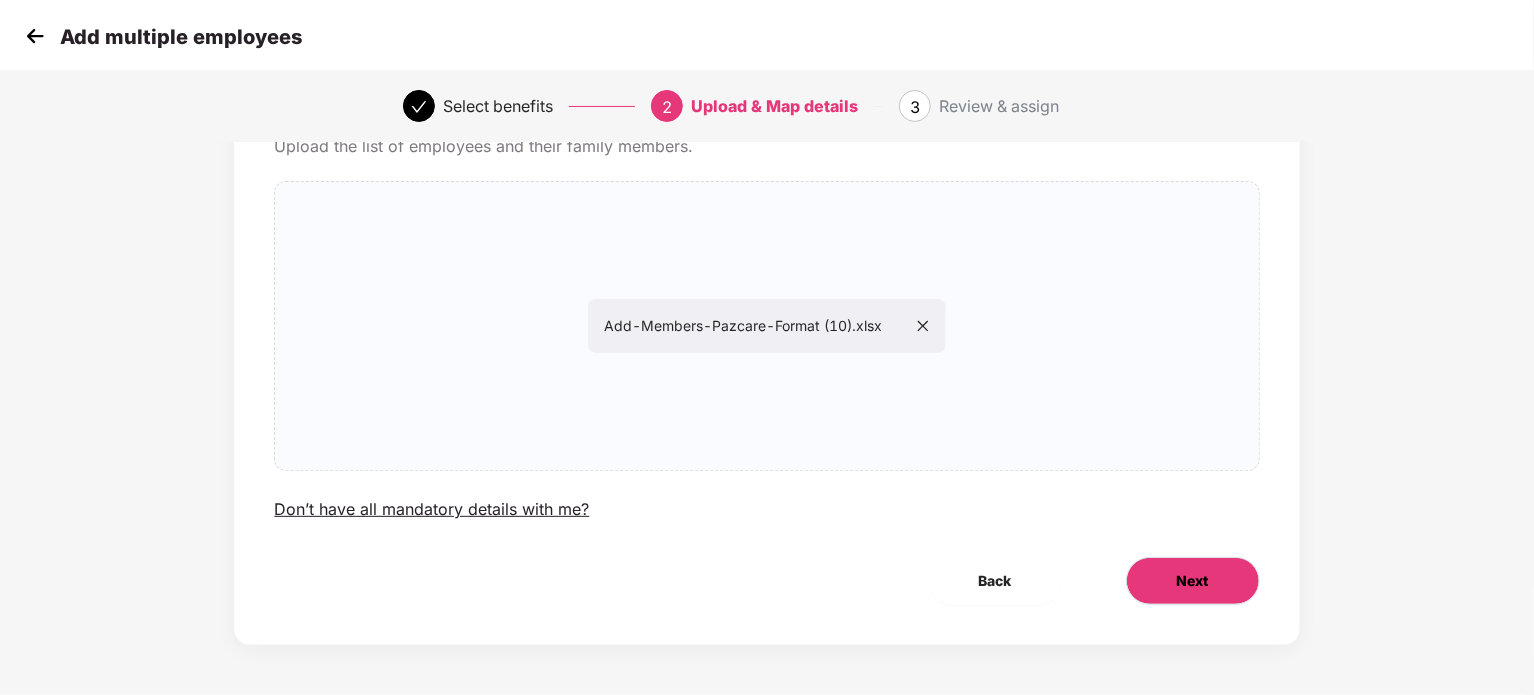 click on "Next" at bounding box center [1193, 581] 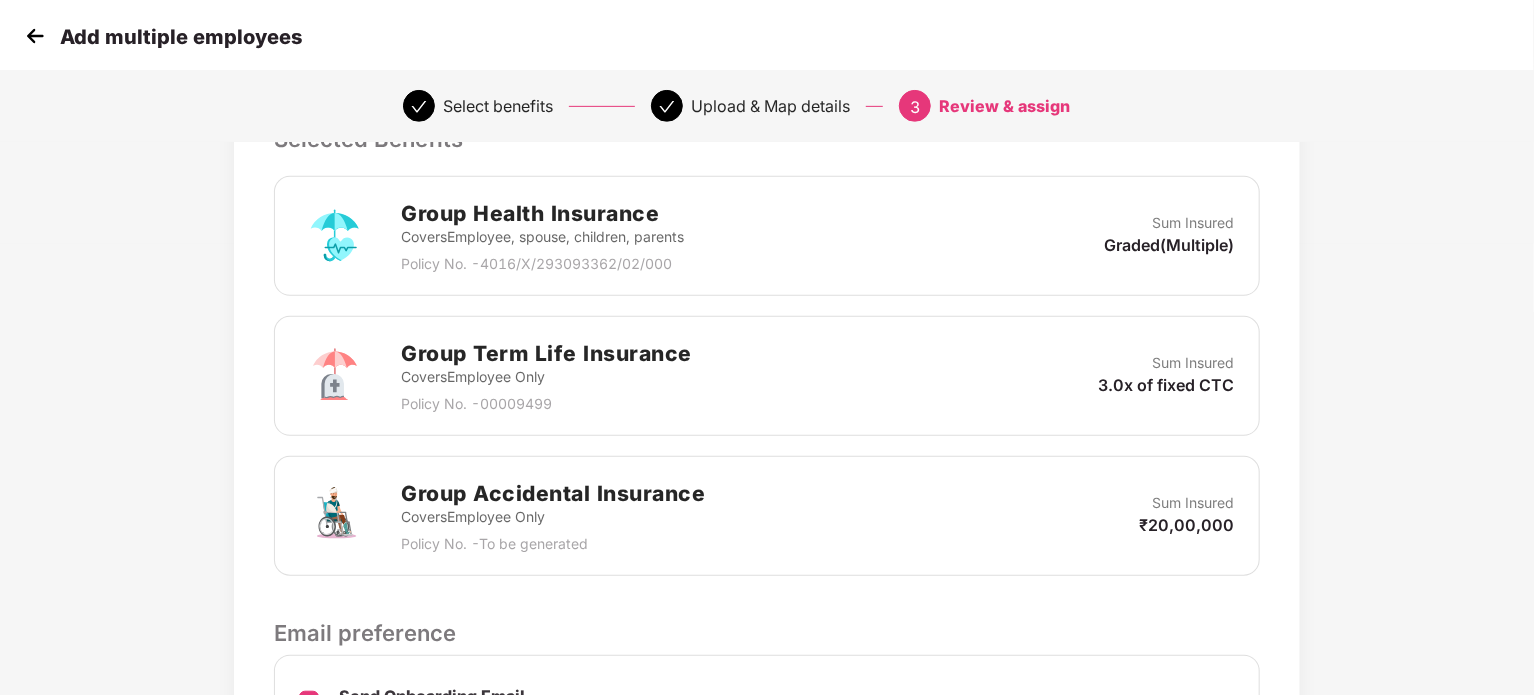 scroll, scrollTop: 697, scrollLeft: 0, axis: vertical 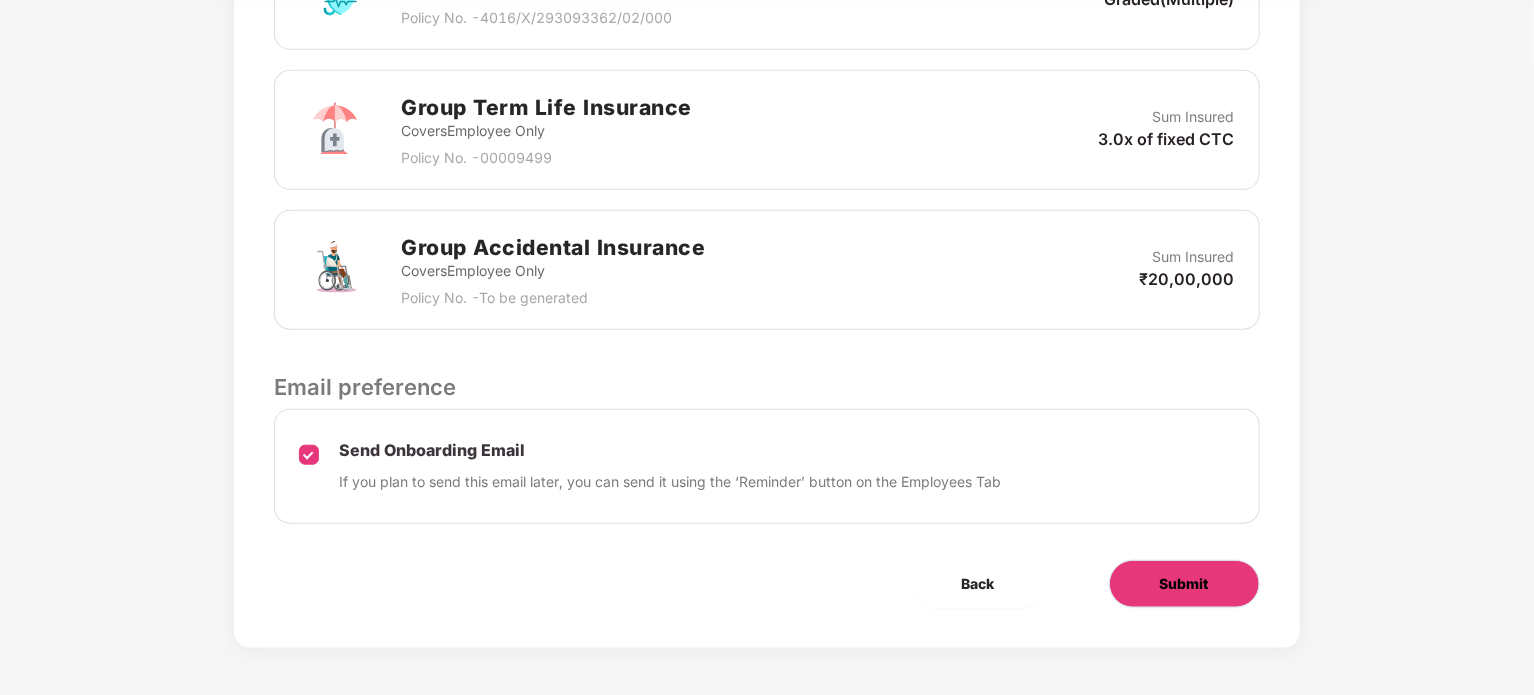click on "Submit" at bounding box center (1184, 584) 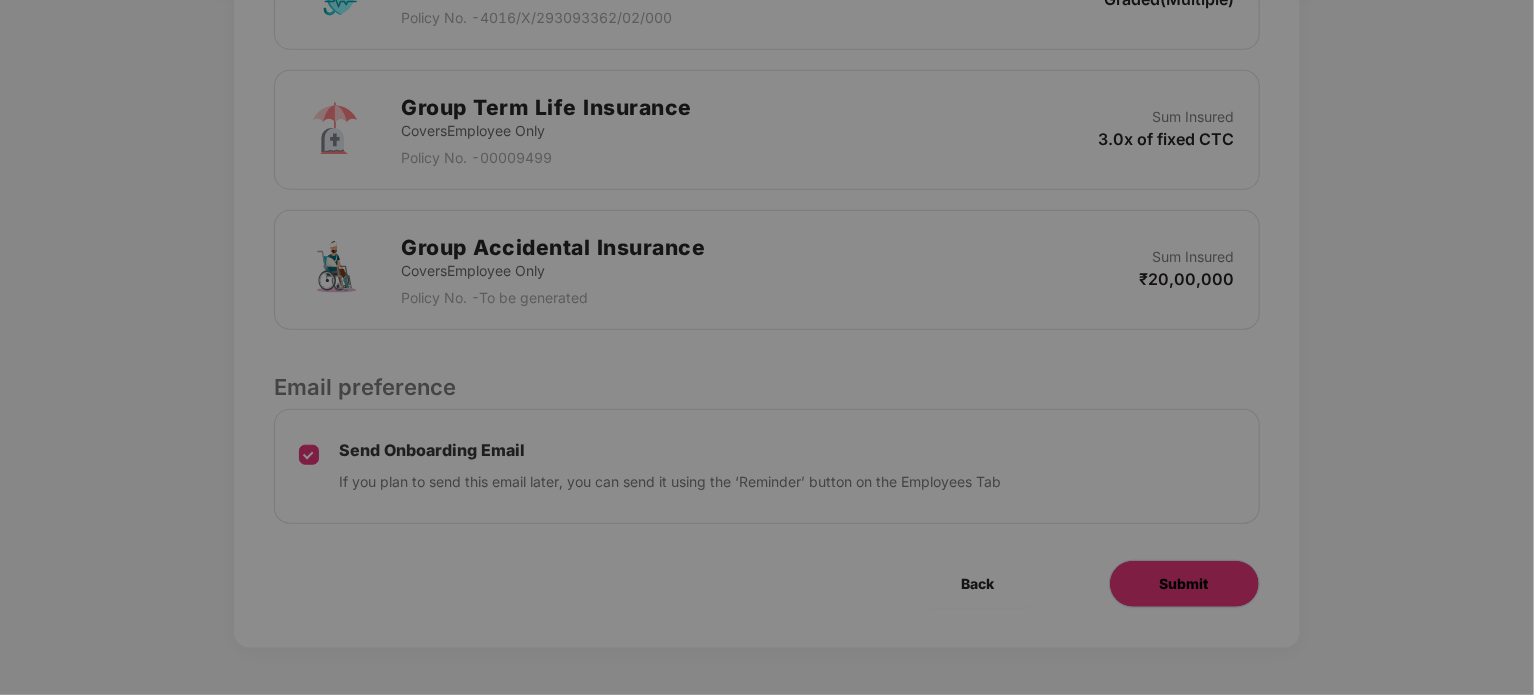 scroll, scrollTop: 0, scrollLeft: 0, axis: both 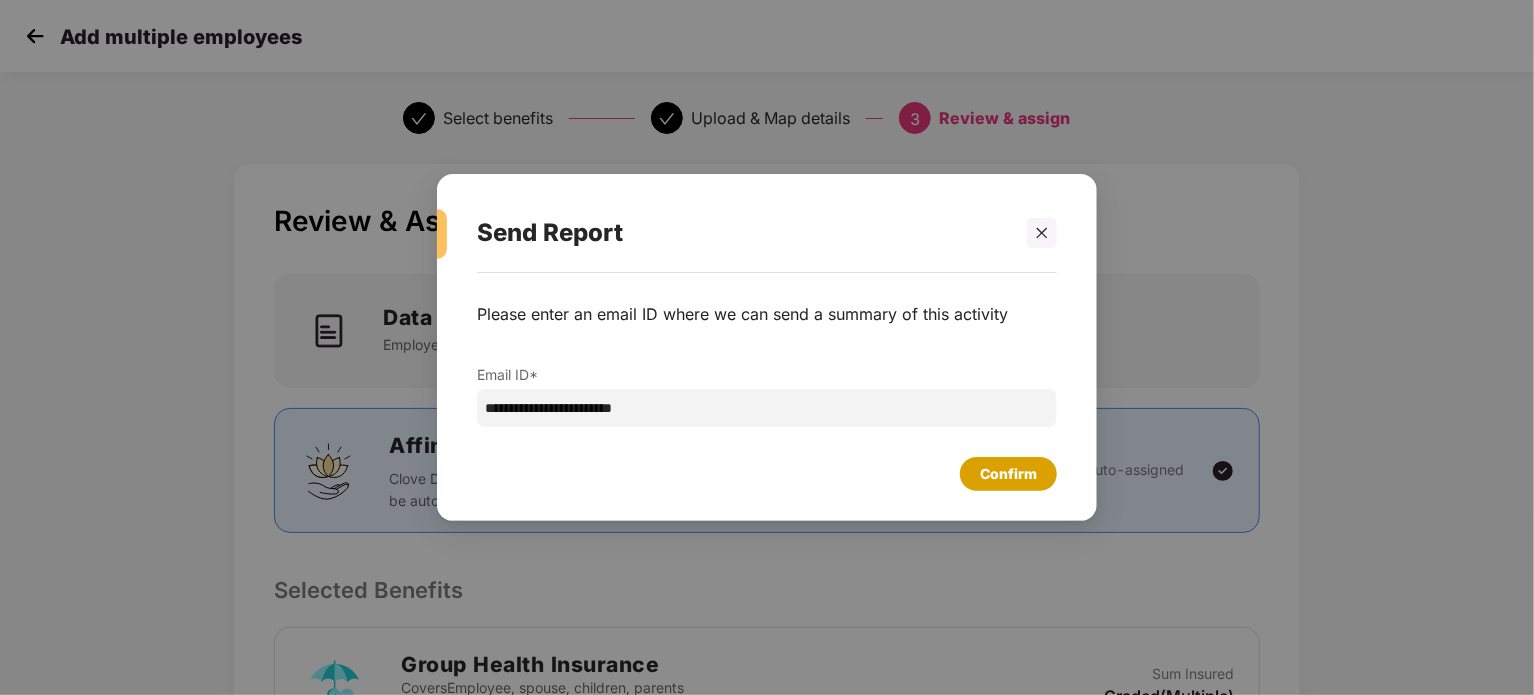 click on "Confirm" at bounding box center [1008, 474] 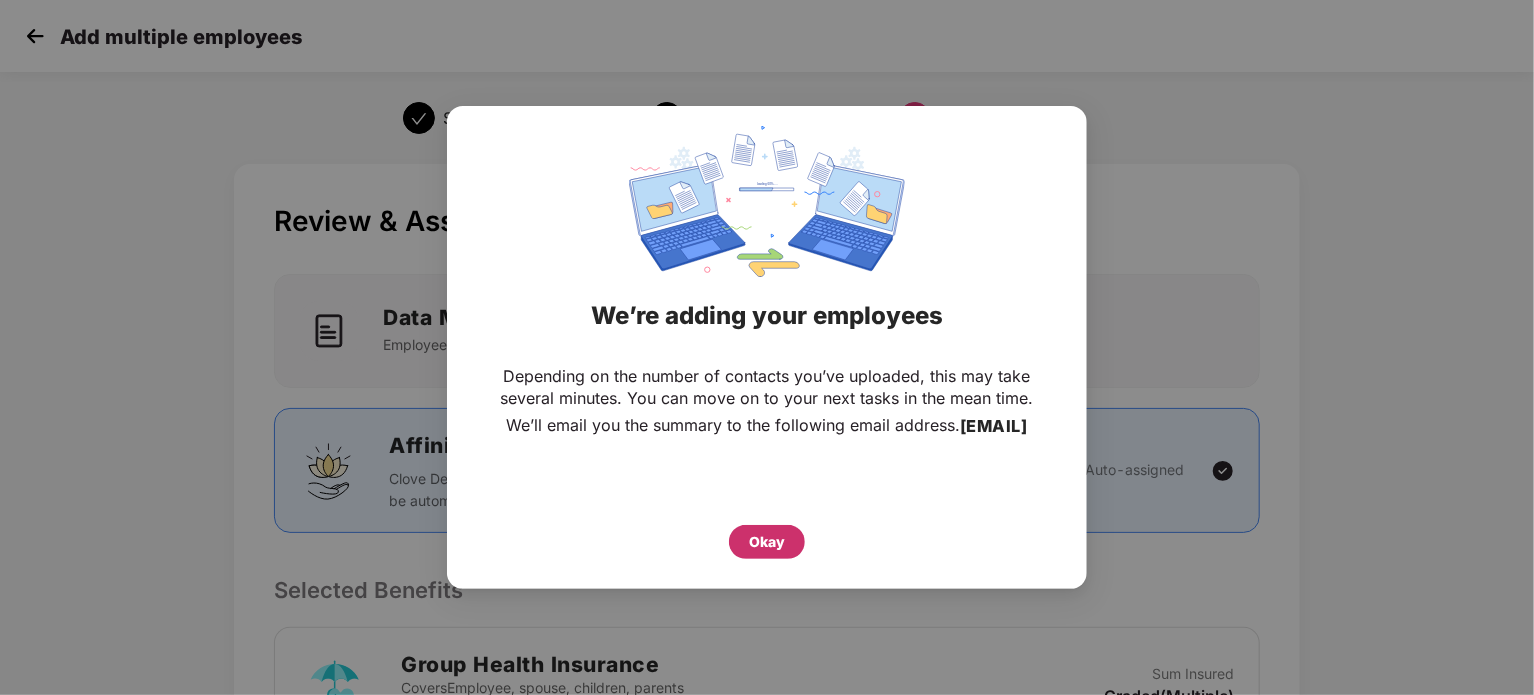 click on "Okay" at bounding box center [767, 542] 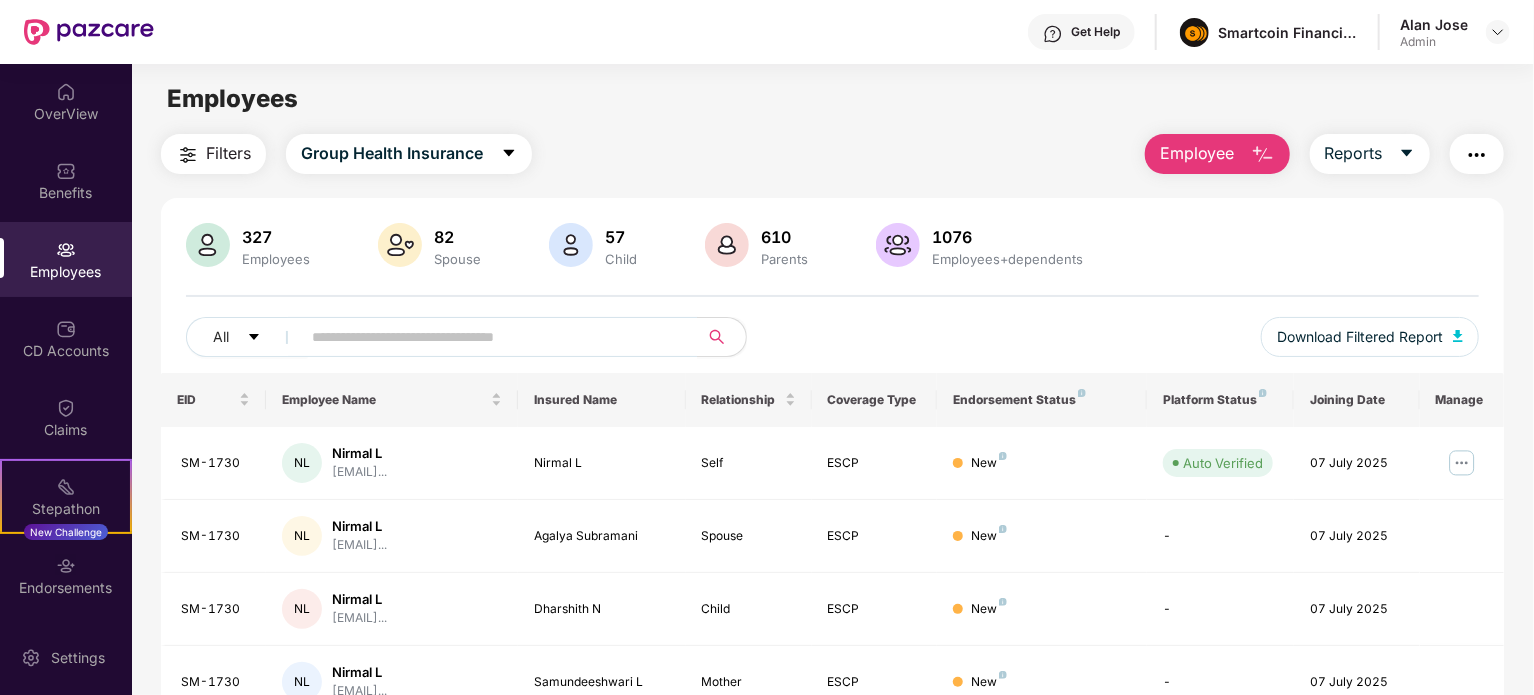 click on "Employee" at bounding box center (1197, 153) 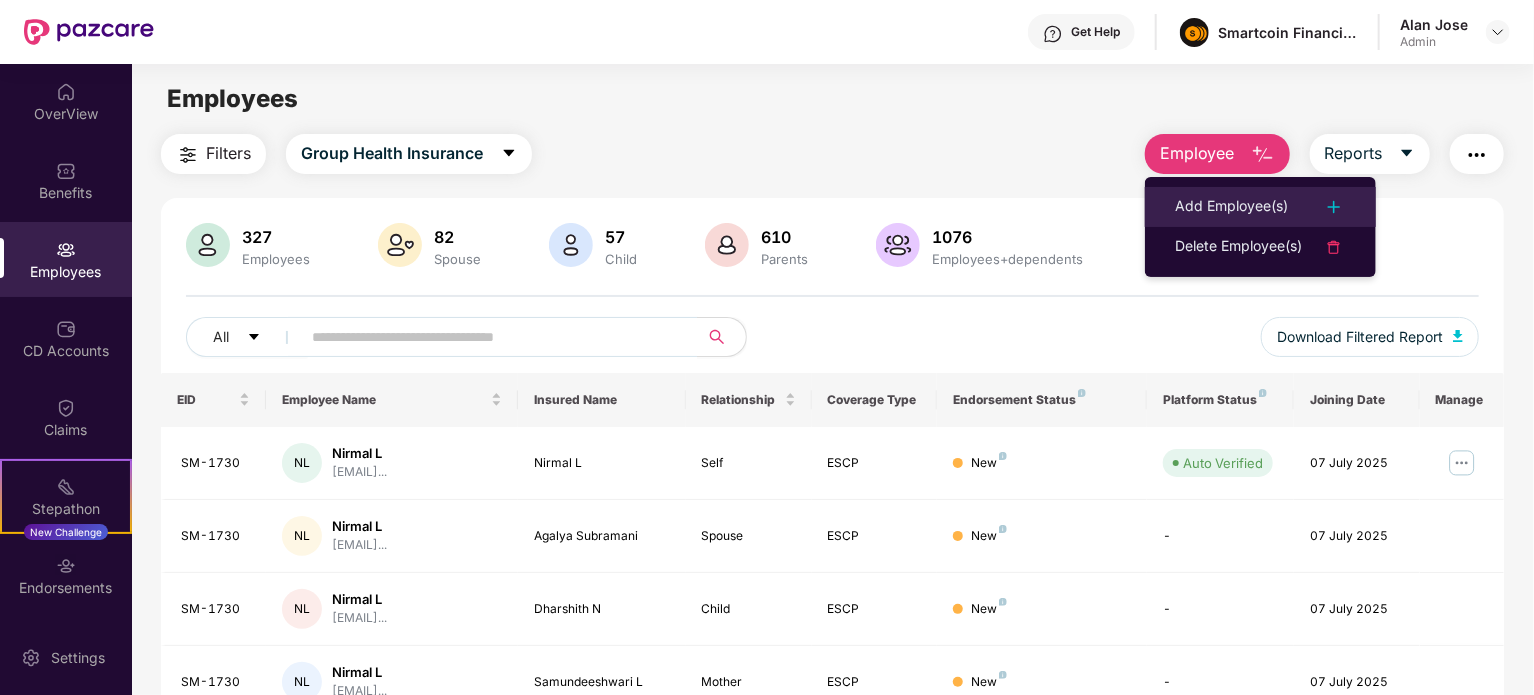 click on "Add Employee(s)" at bounding box center (1231, 207) 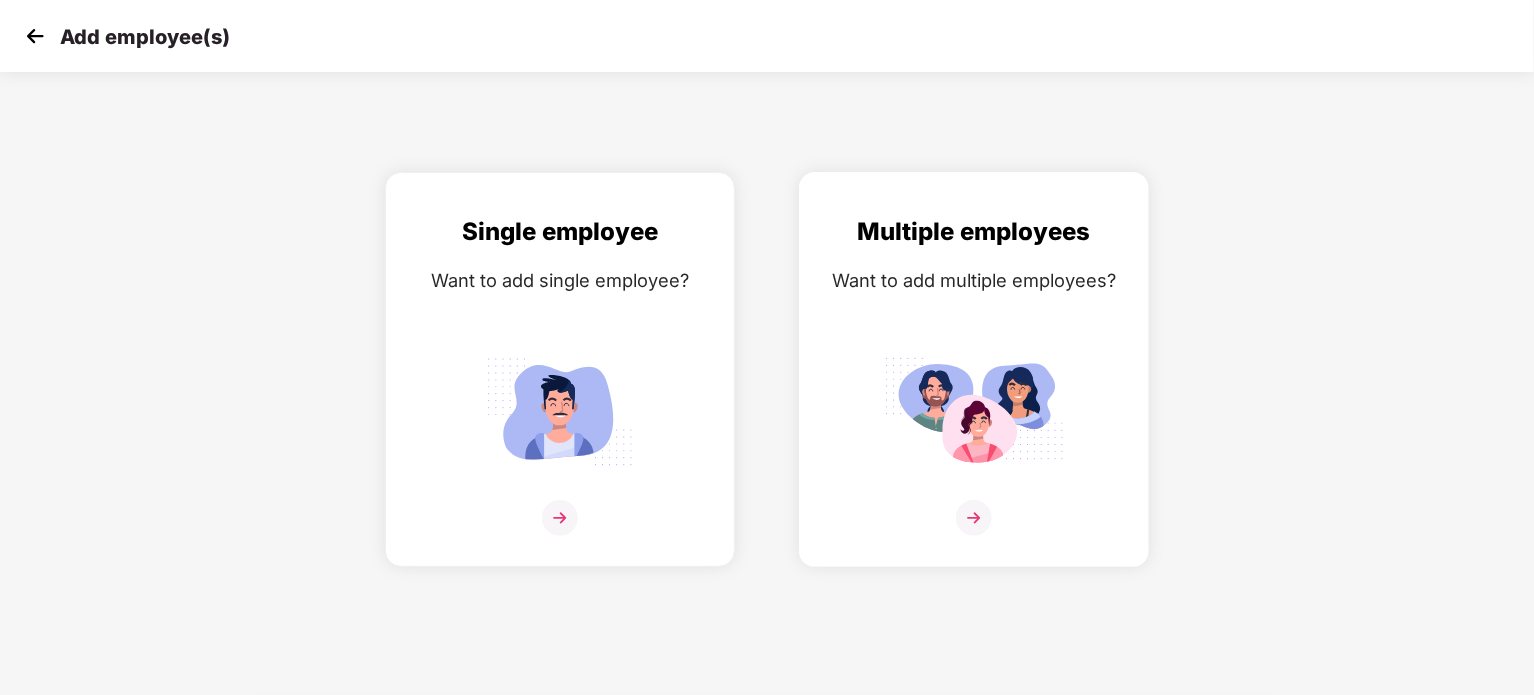 click on "Multiple employees Want to add multiple employees?" at bounding box center (974, 387) 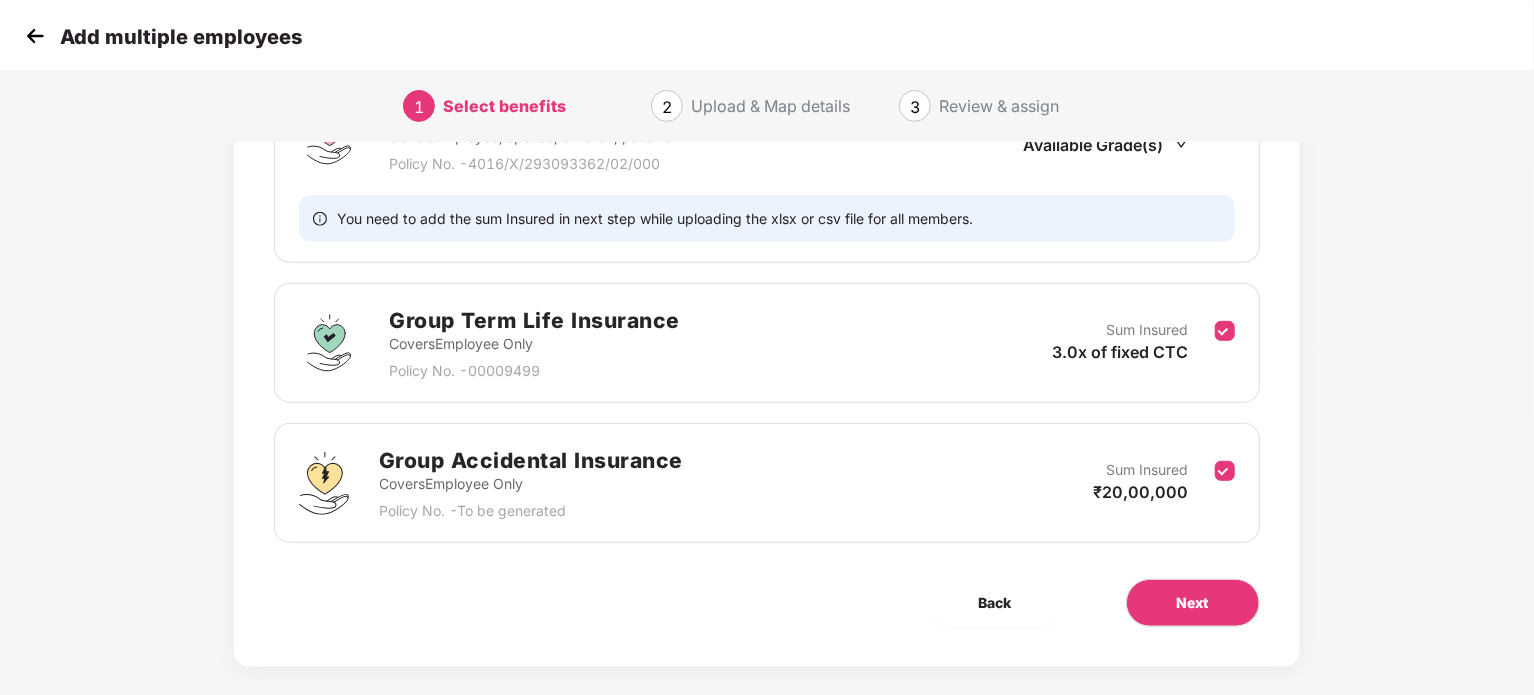 scroll, scrollTop: 367, scrollLeft: 0, axis: vertical 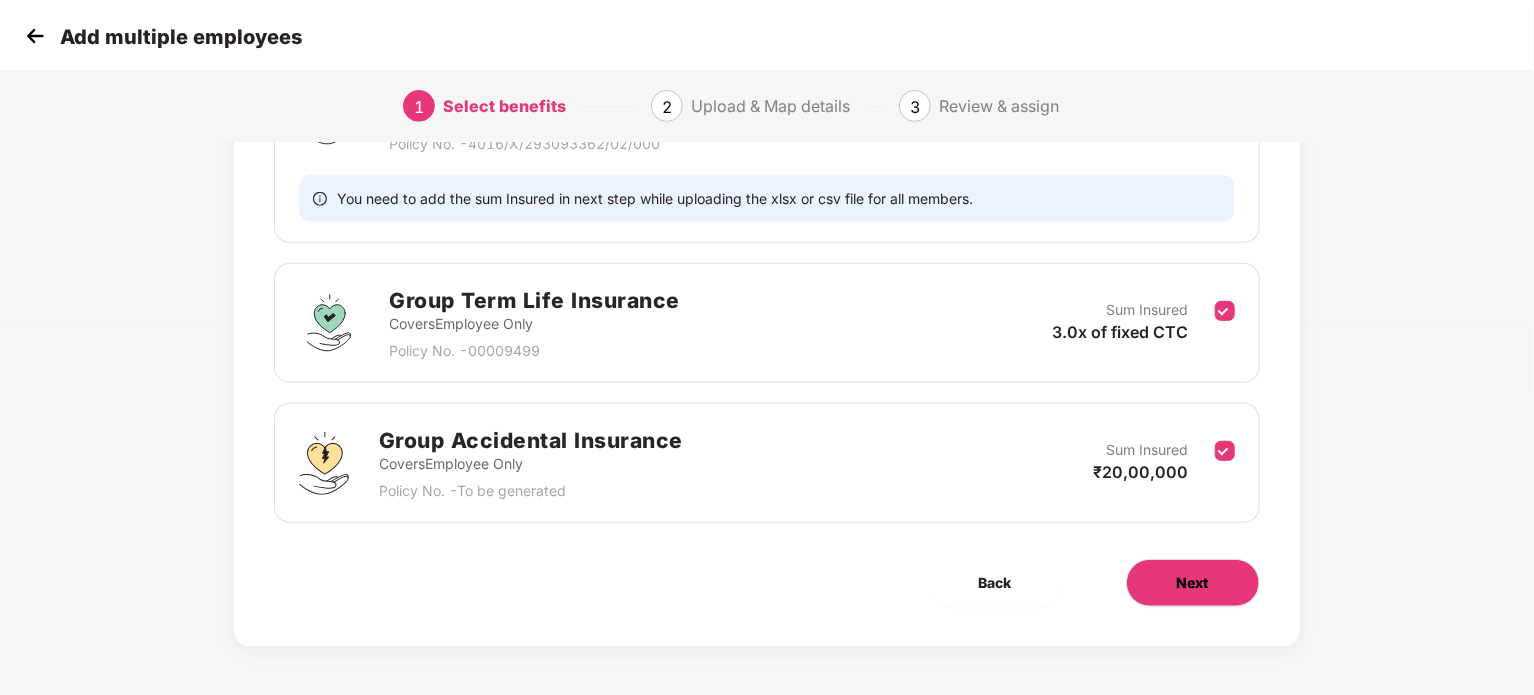 click on "Next" at bounding box center (1193, 583) 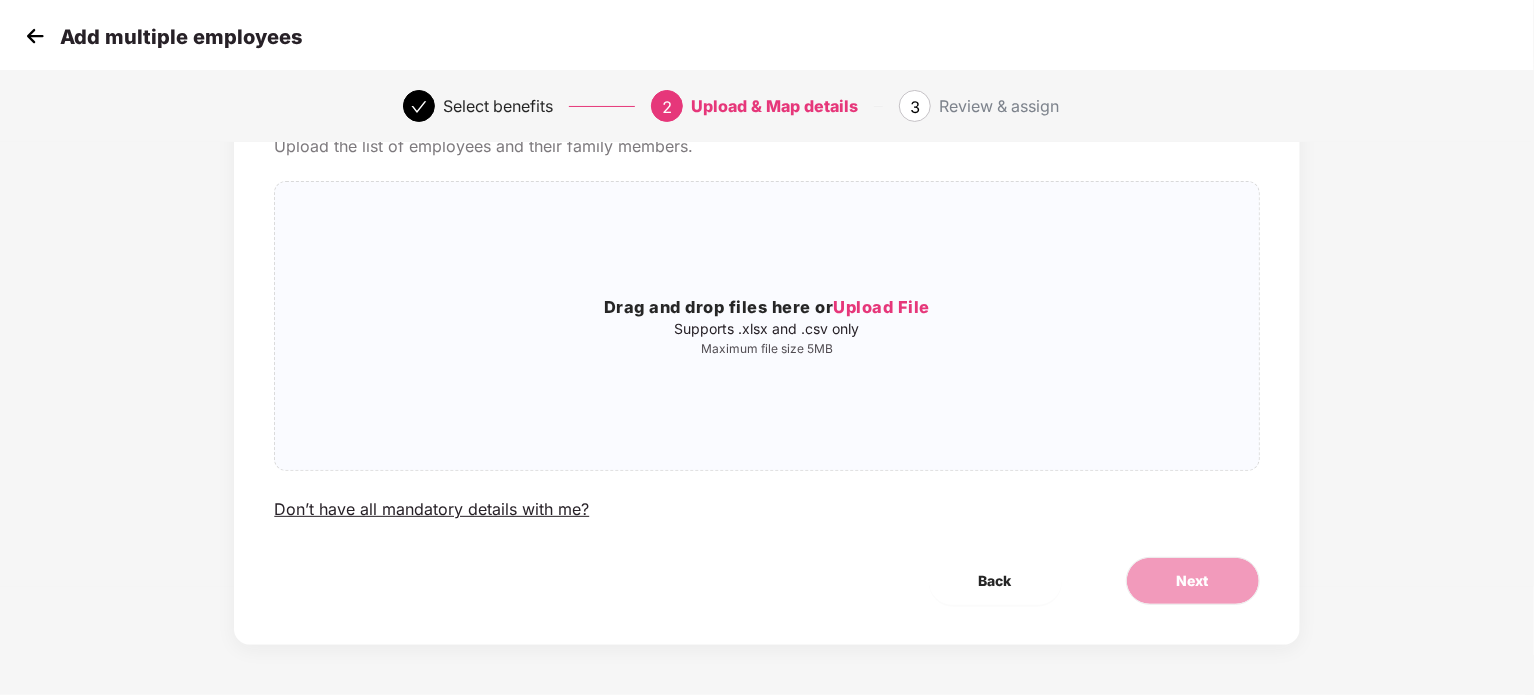 scroll, scrollTop: 0, scrollLeft: 0, axis: both 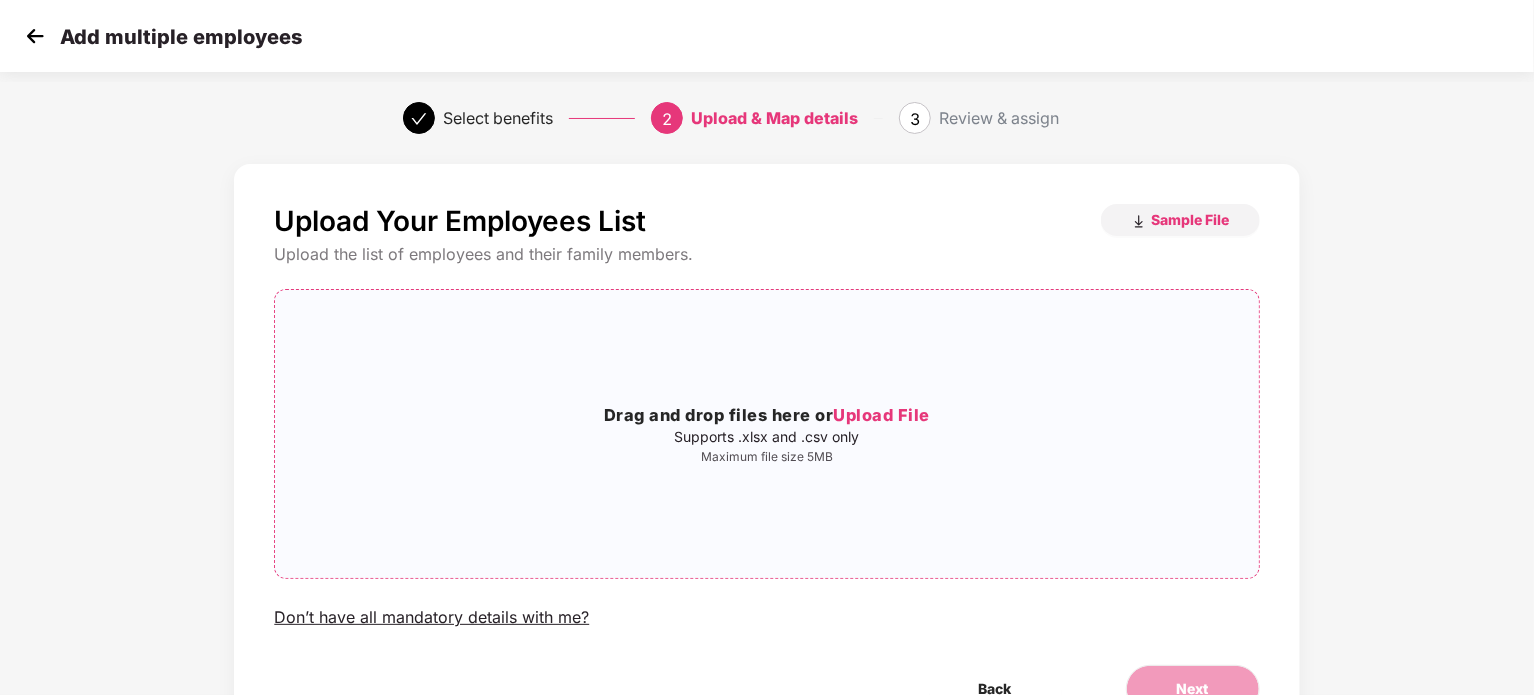 click on "Upload File" at bounding box center [881, 415] 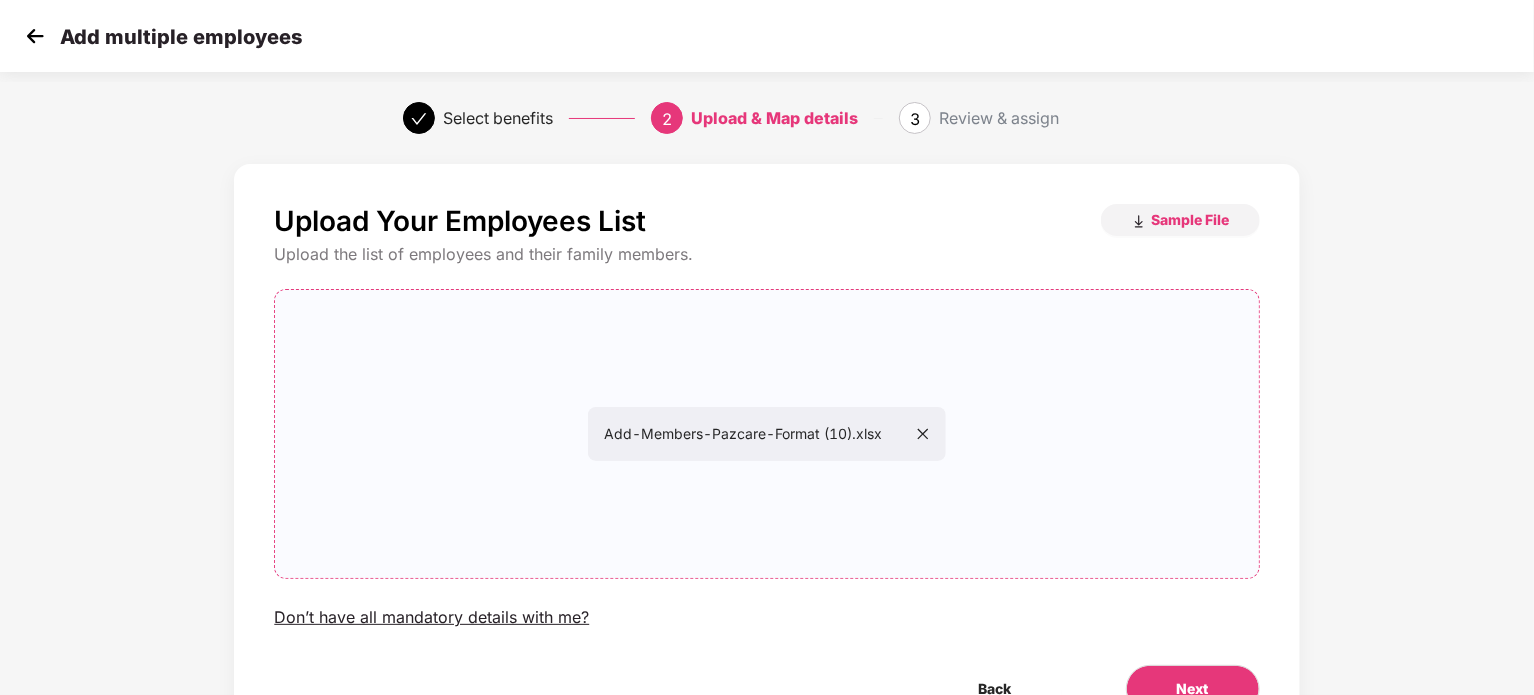 scroll, scrollTop: 108, scrollLeft: 0, axis: vertical 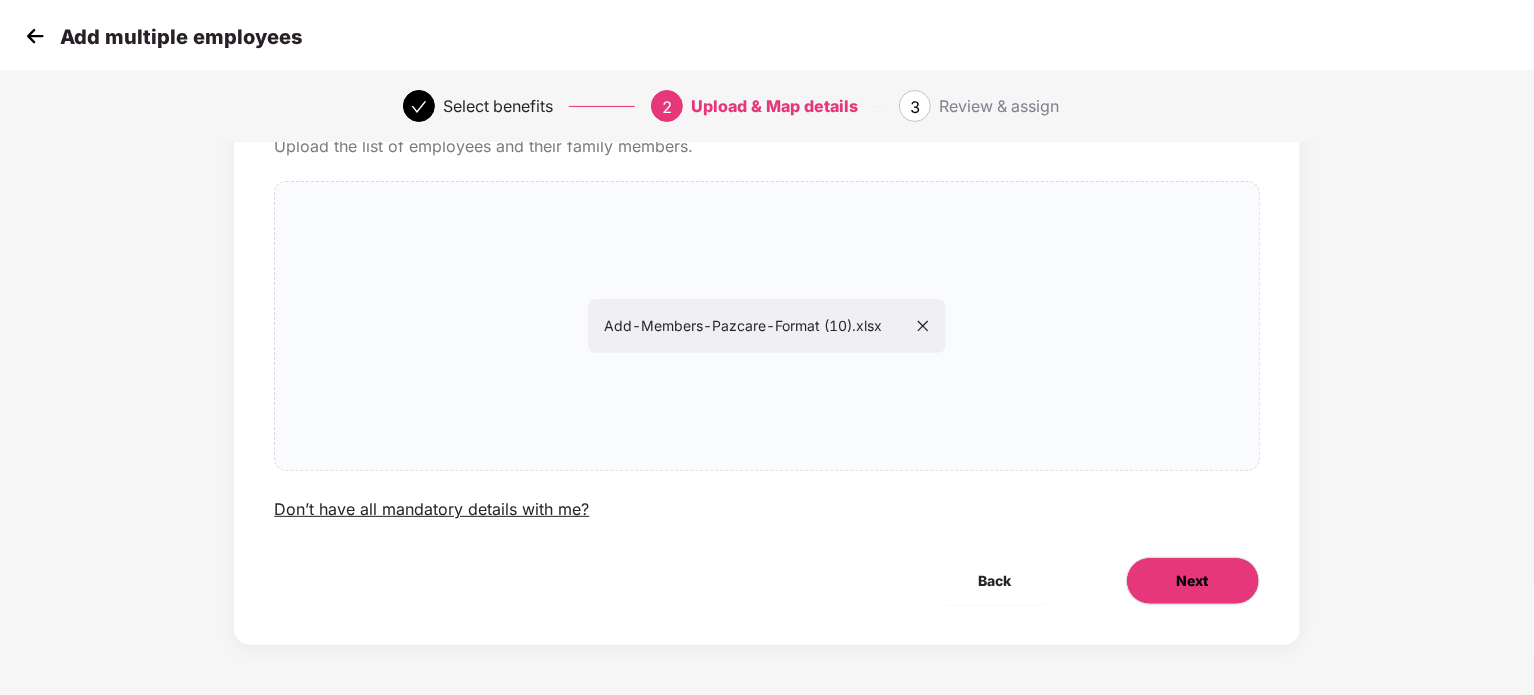 click on "Next" at bounding box center (1193, 581) 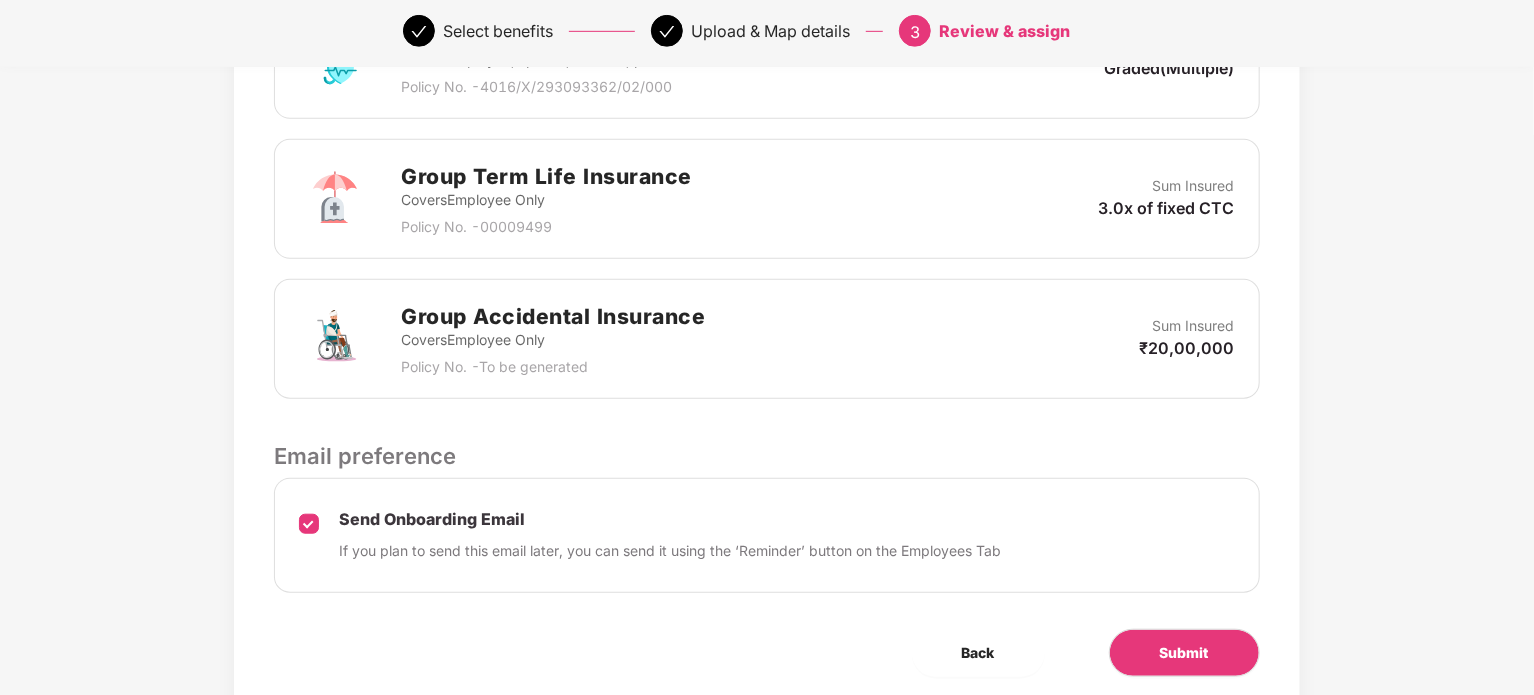 scroll, scrollTop: 697, scrollLeft: 0, axis: vertical 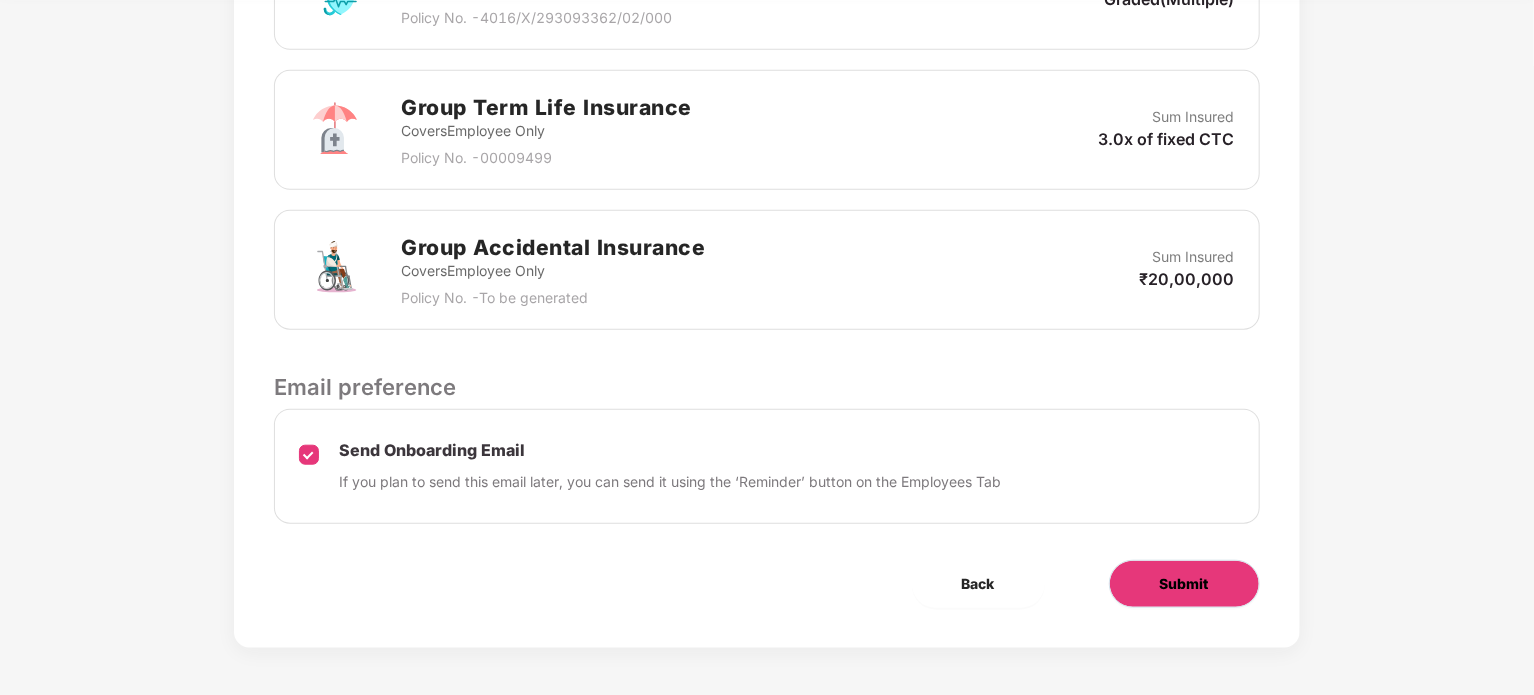 click on "Submit" at bounding box center (1184, 584) 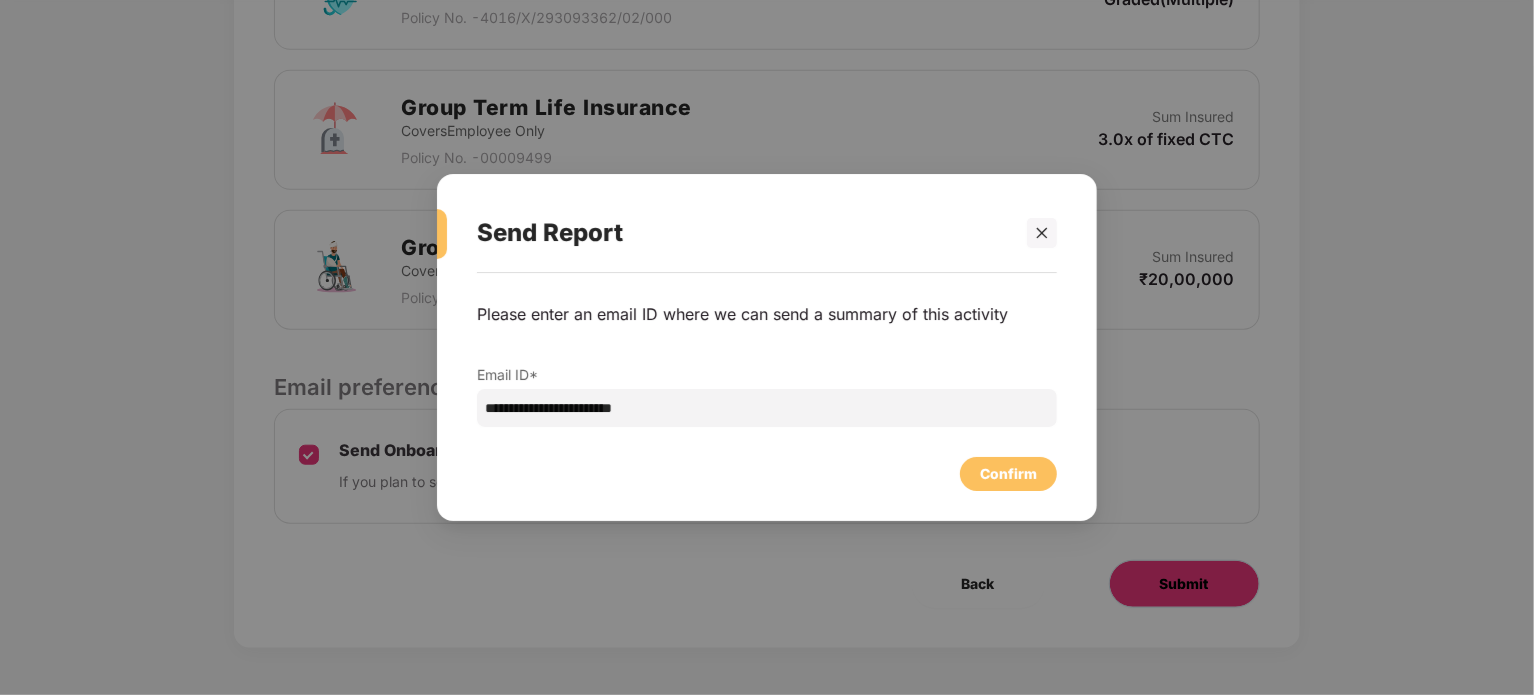 scroll, scrollTop: 0, scrollLeft: 0, axis: both 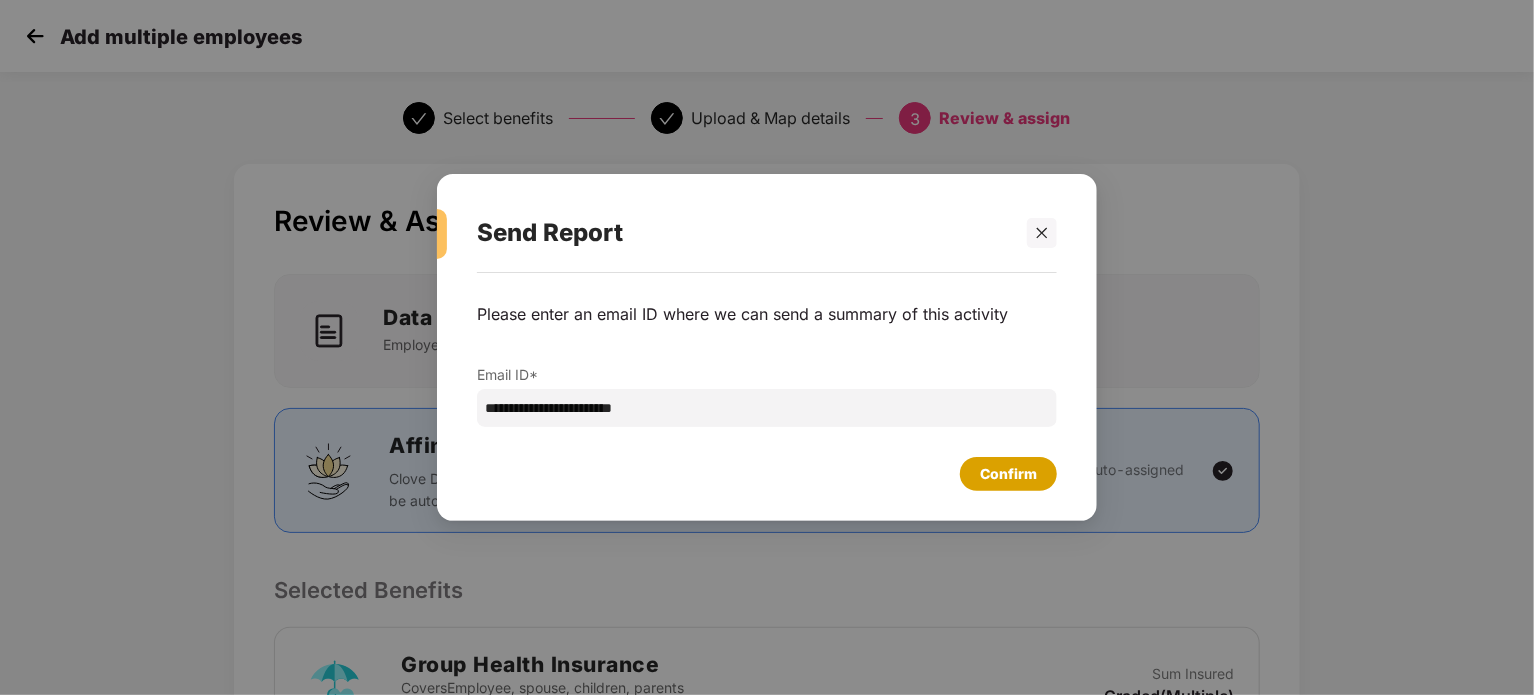 click on "Confirm" at bounding box center [1008, 474] 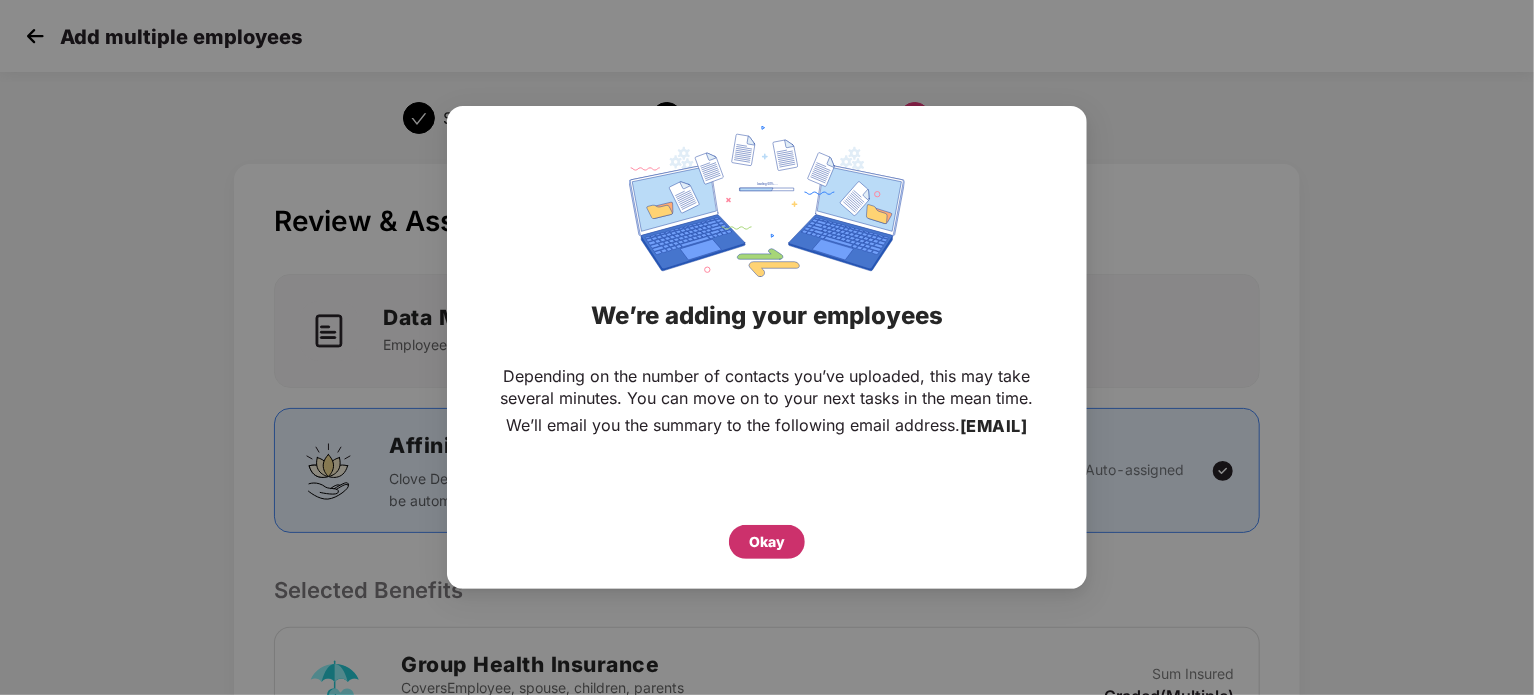 click on "Okay" at bounding box center (767, 542) 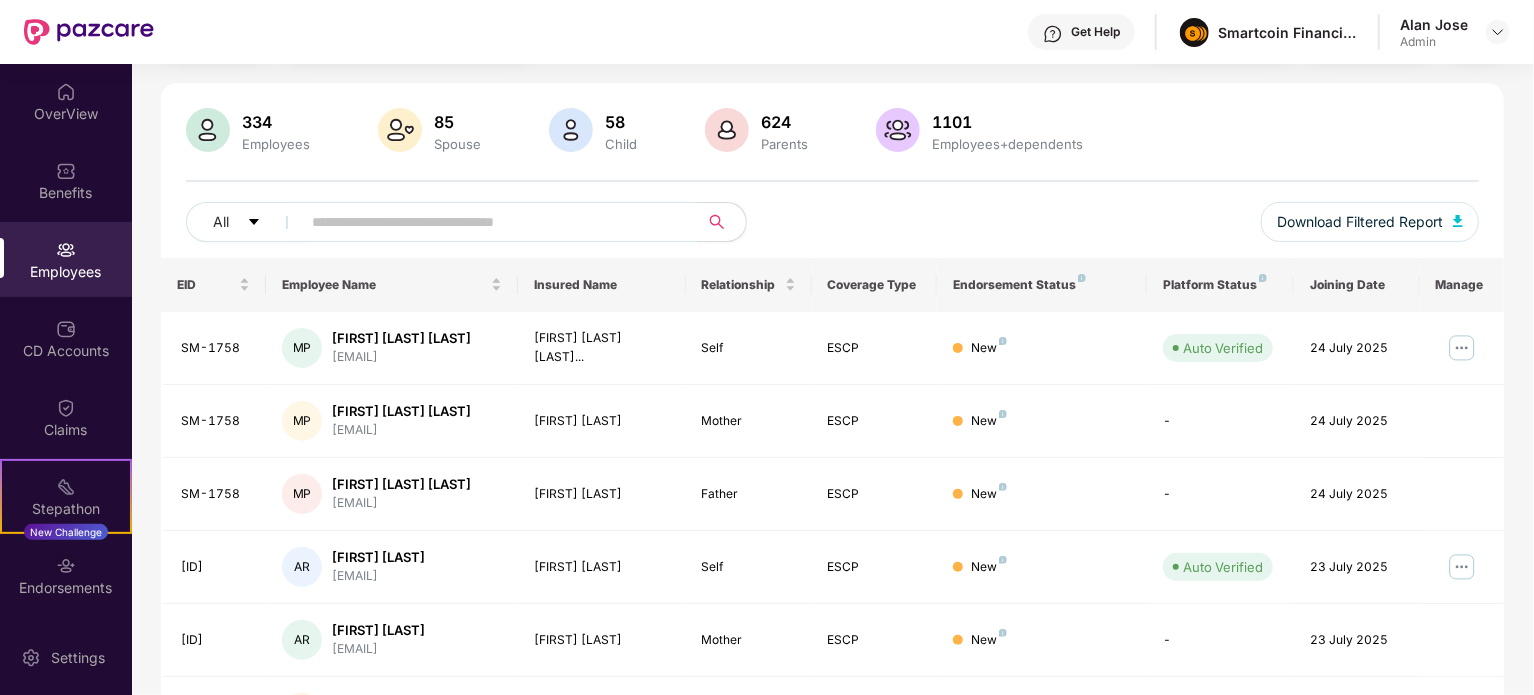 scroll, scrollTop: 0, scrollLeft: 0, axis: both 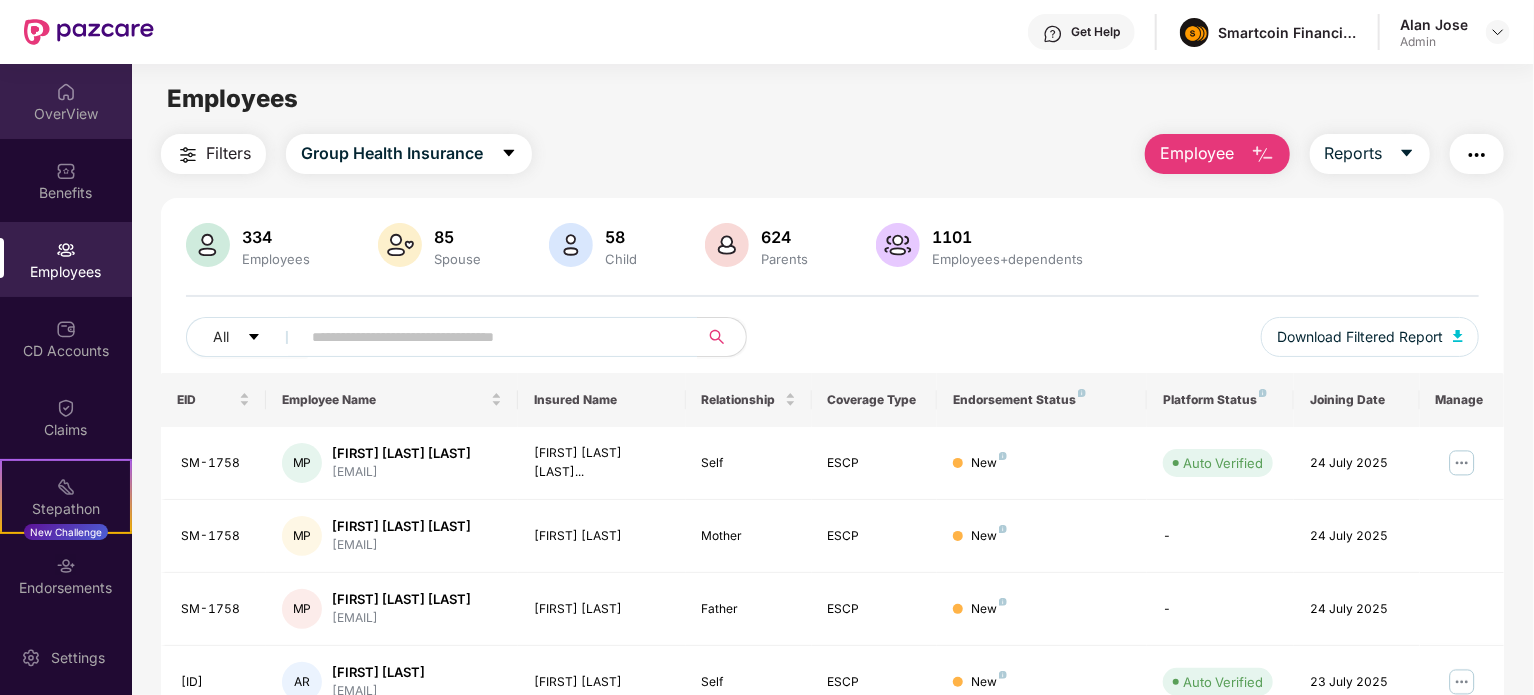 click on "OverView" at bounding box center (66, 114) 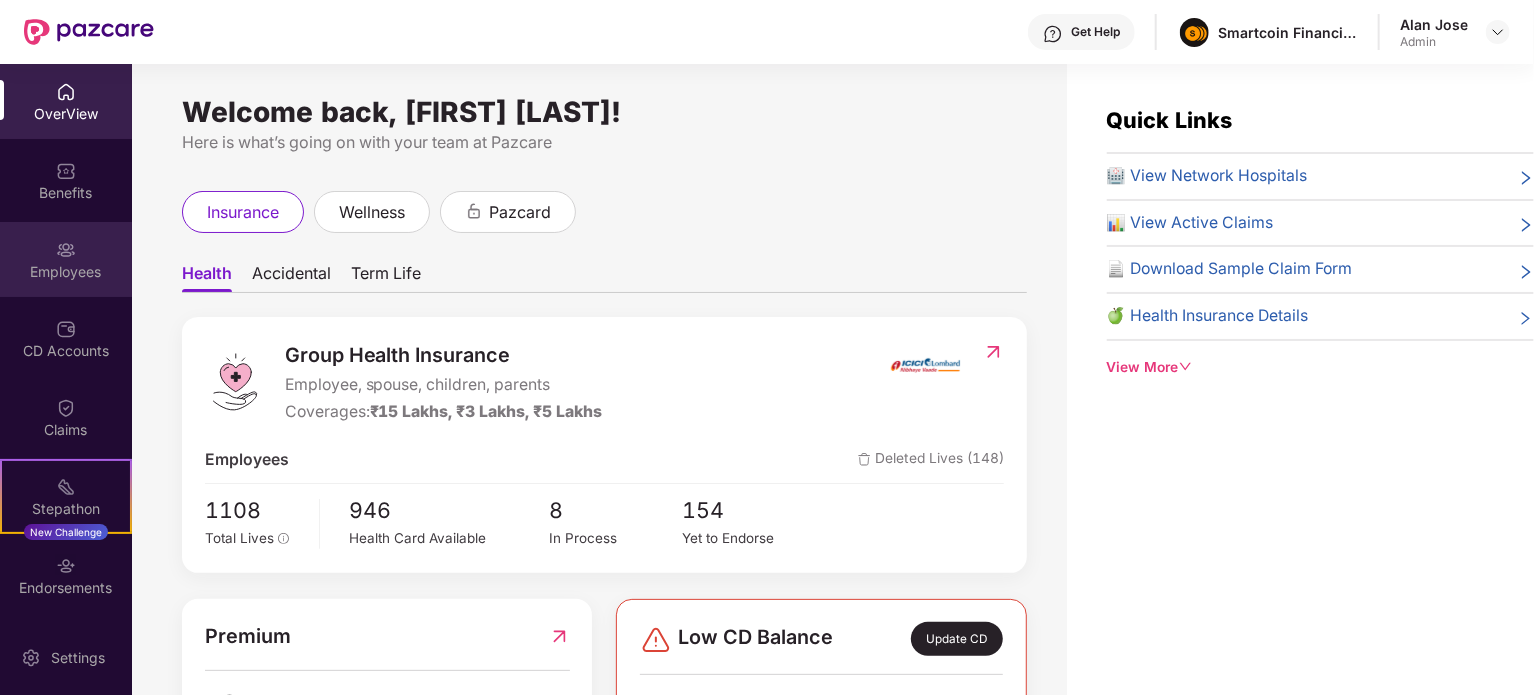 click on "Employees" at bounding box center (66, 272) 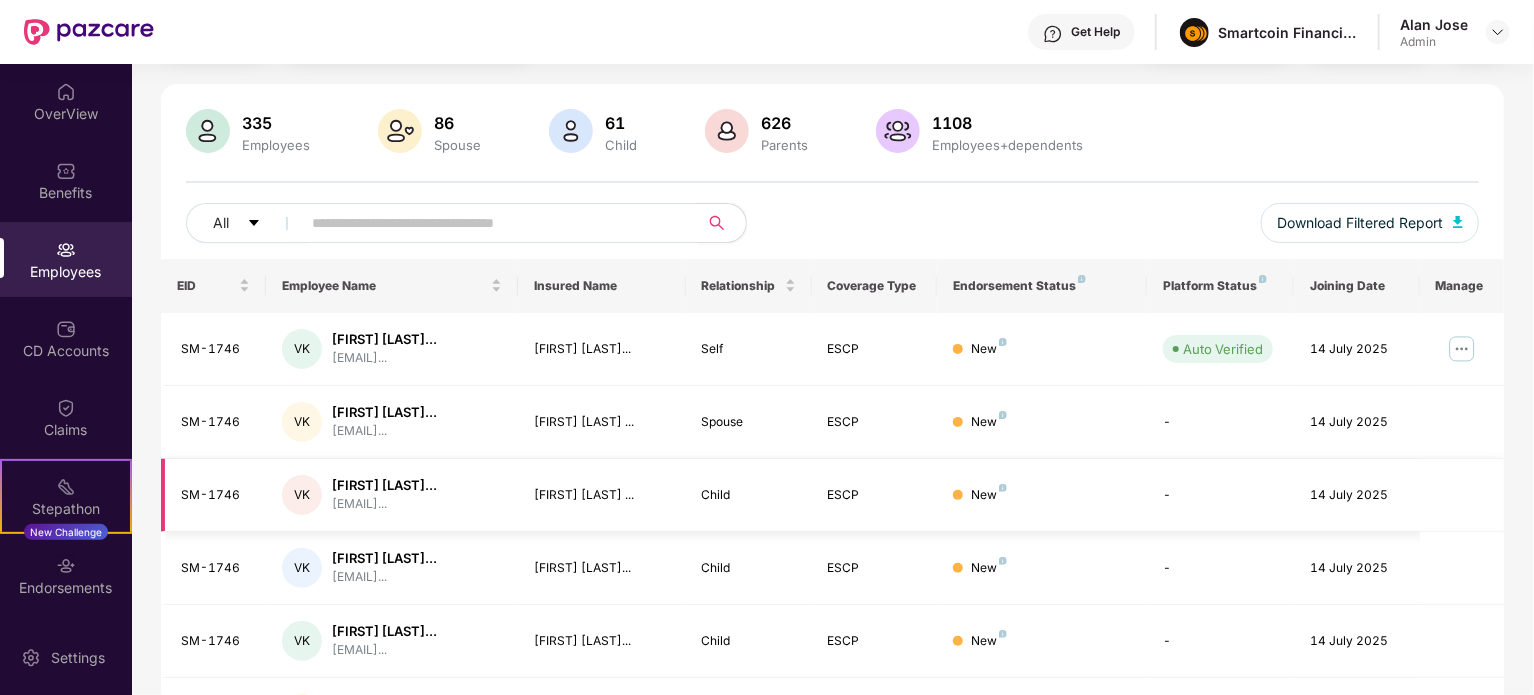 scroll, scrollTop: 0, scrollLeft: 0, axis: both 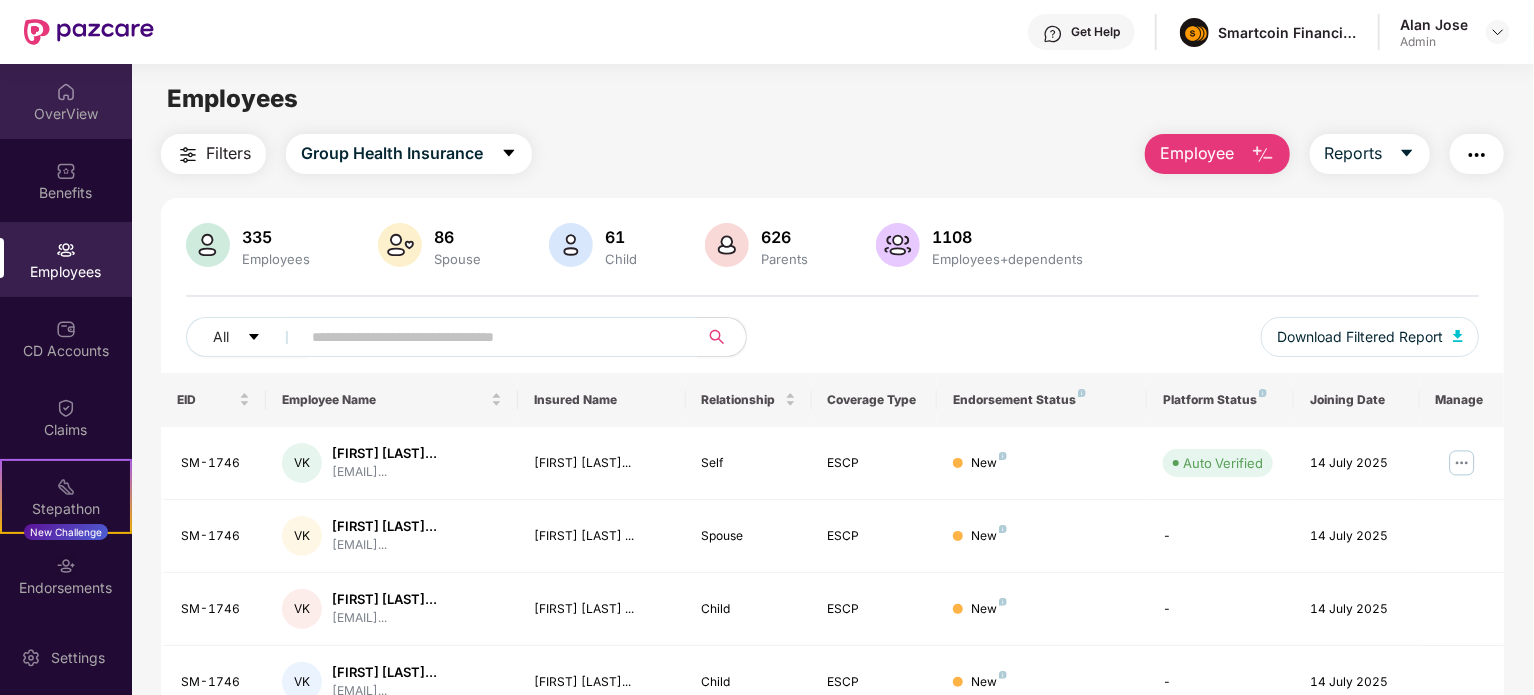 click on "OverView" at bounding box center (66, 114) 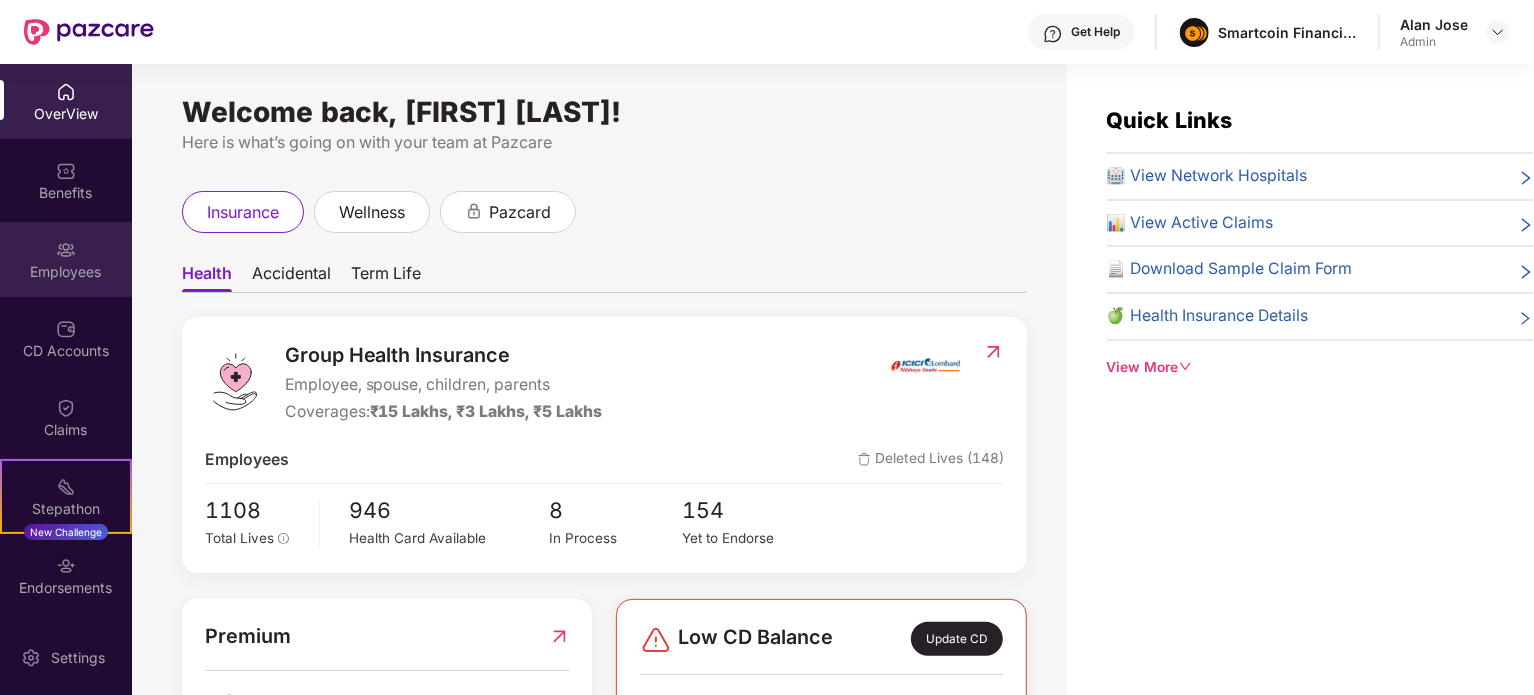 click at bounding box center (66, 250) 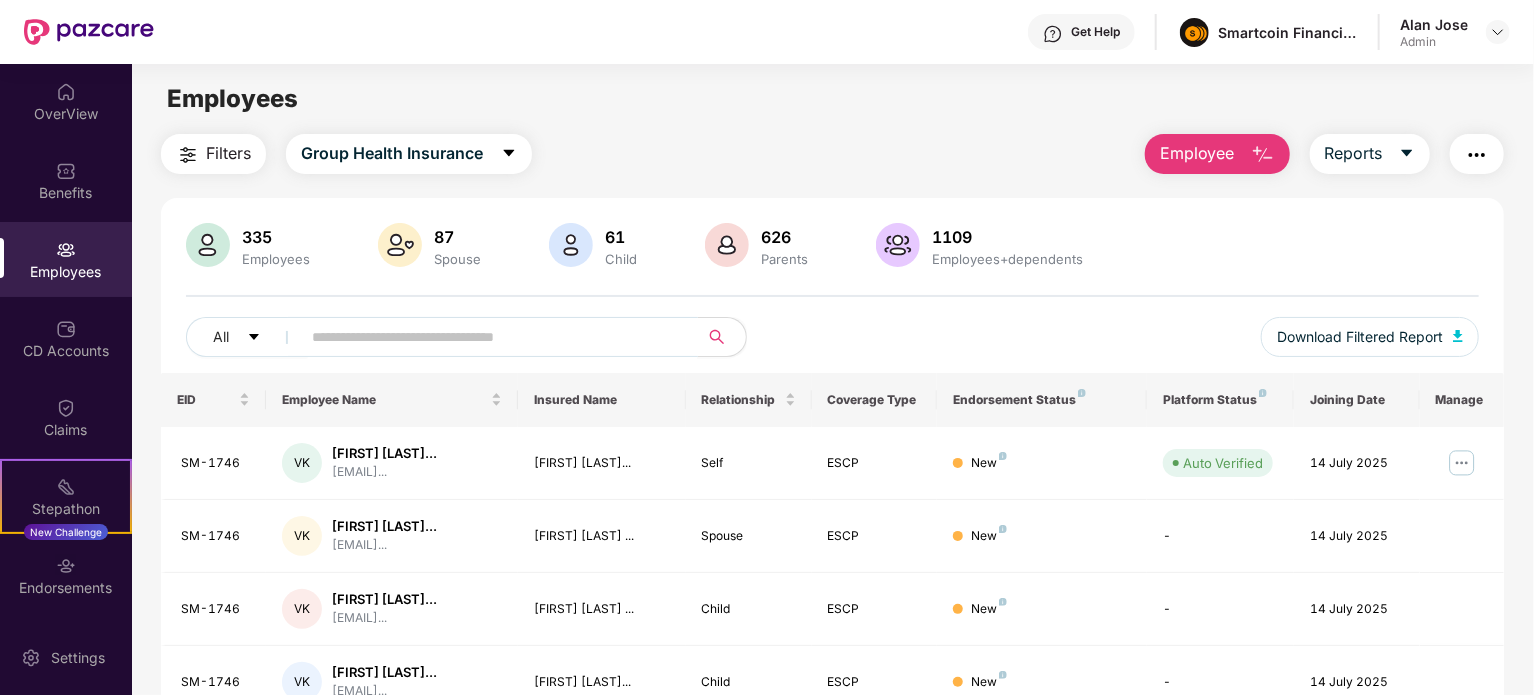 click at bounding box center (491, 337) 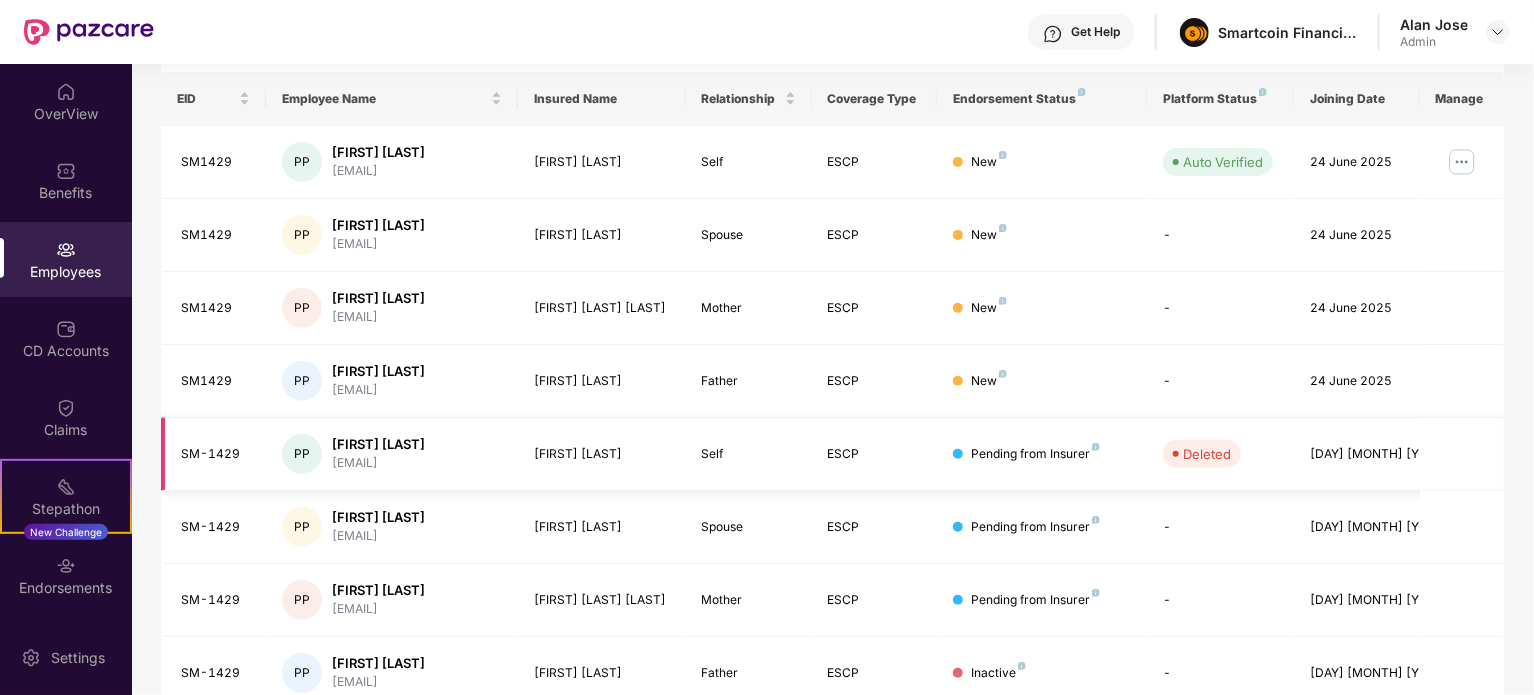 scroll, scrollTop: 298, scrollLeft: 0, axis: vertical 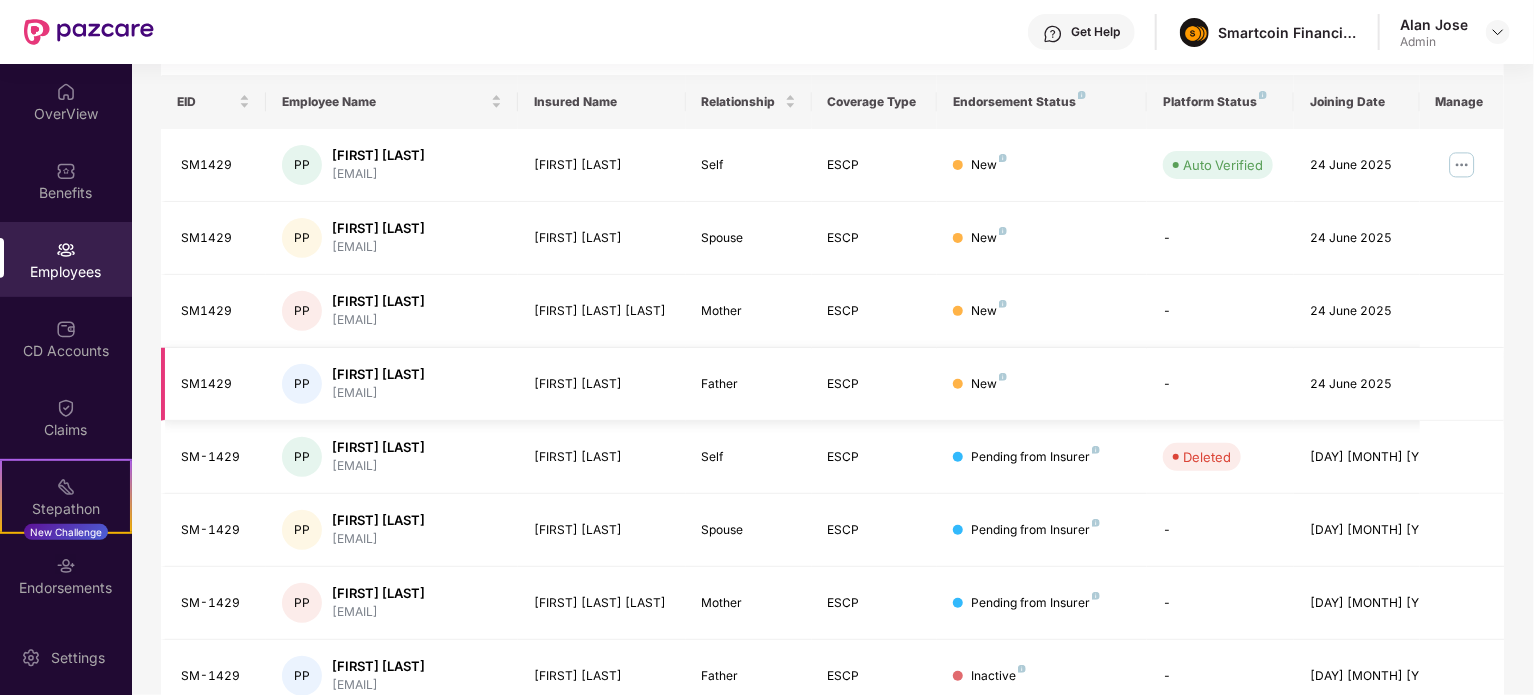 type on "**********" 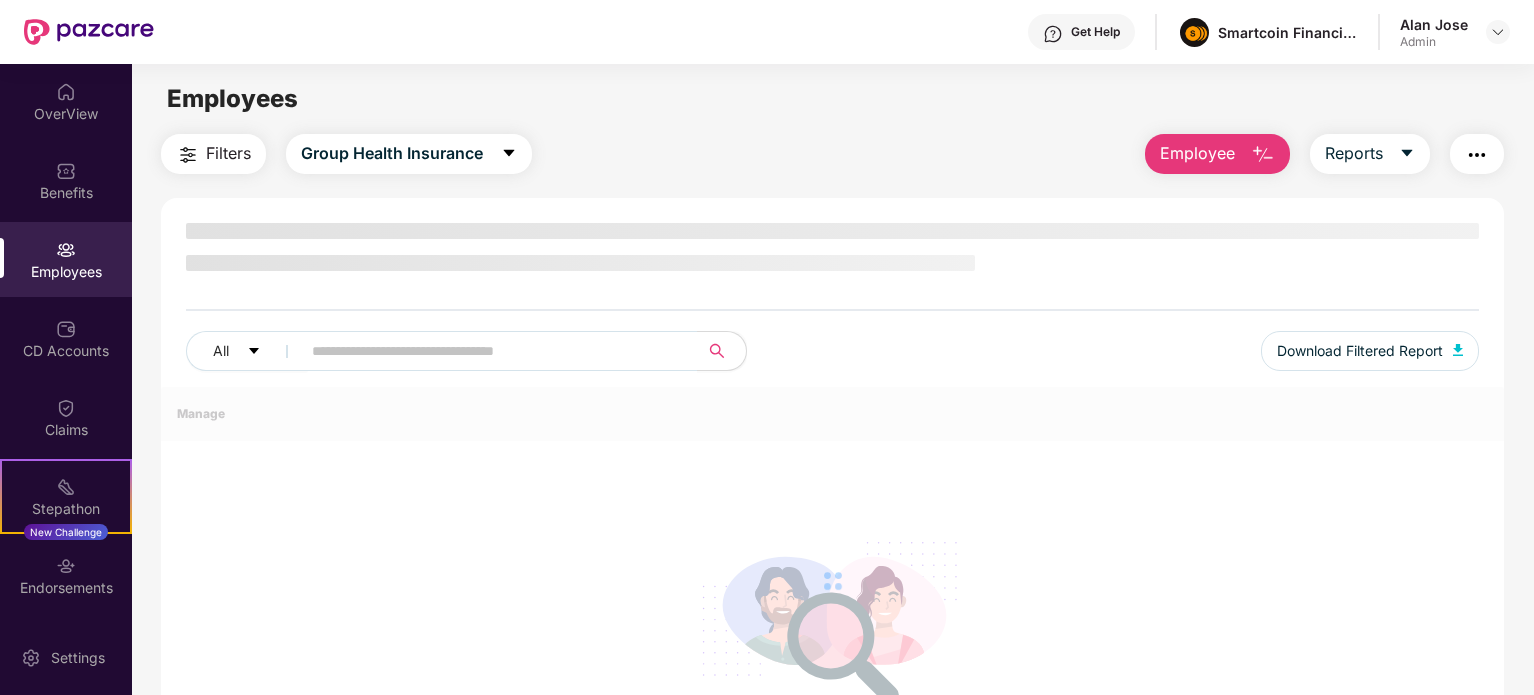 scroll, scrollTop: 0, scrollLeft: 0, axis: both 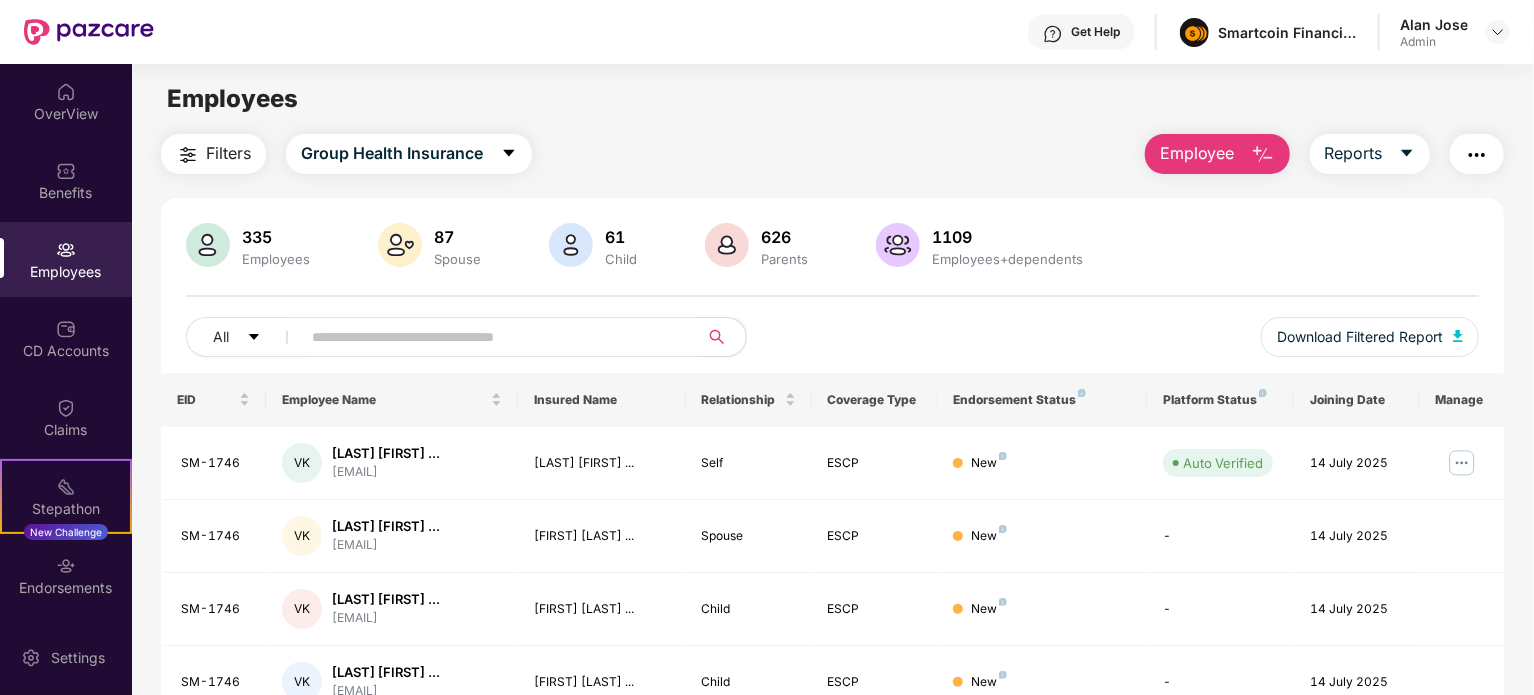 click at bounding box center [491, 337] 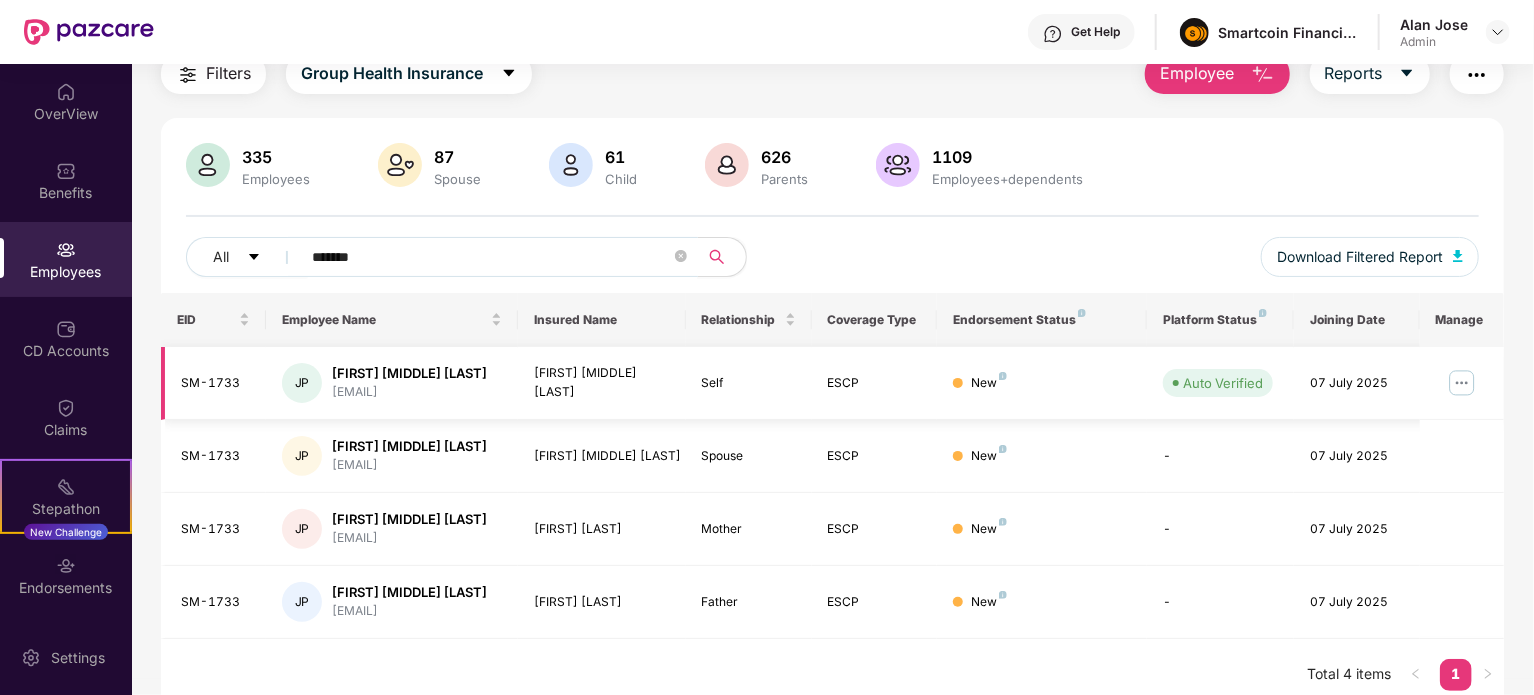 scroll, scrollTop: 94, scrollLeft: 0, axis: vertical 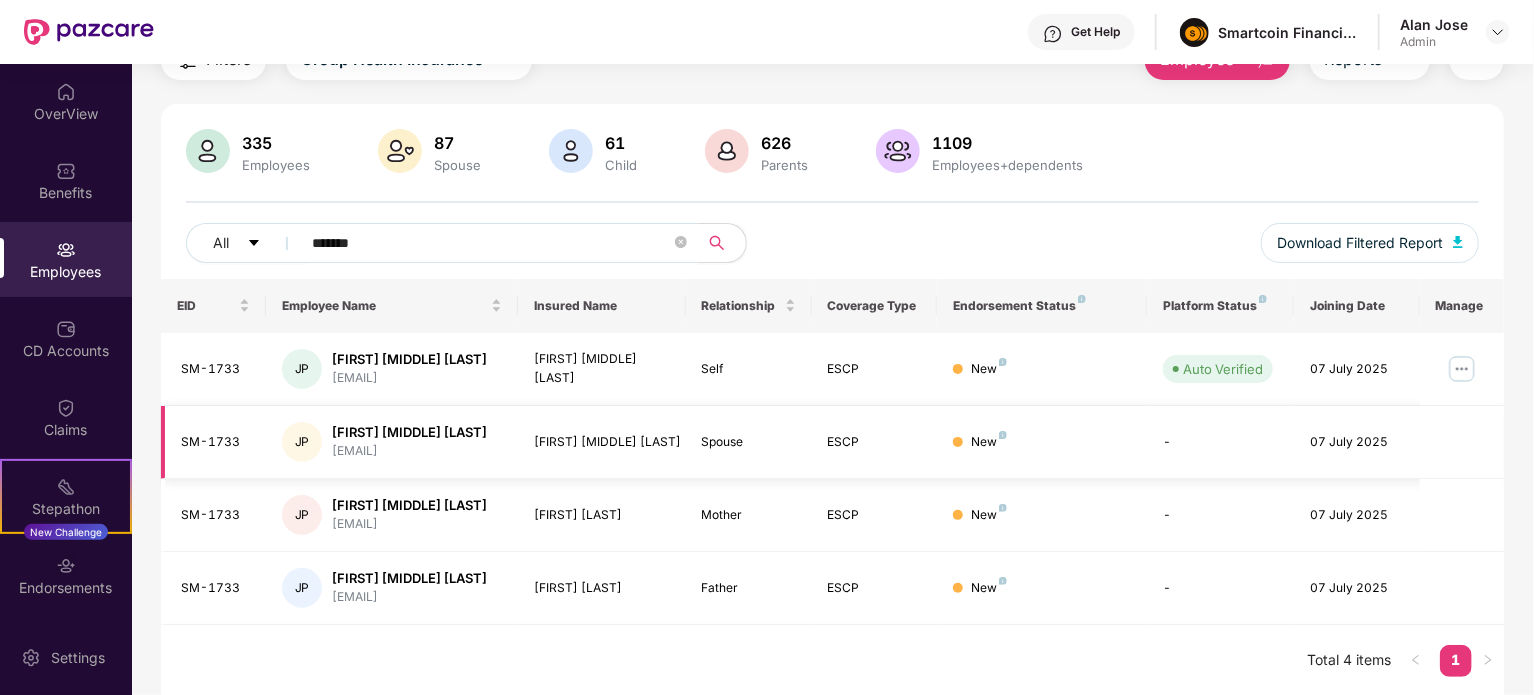type on "*******" 